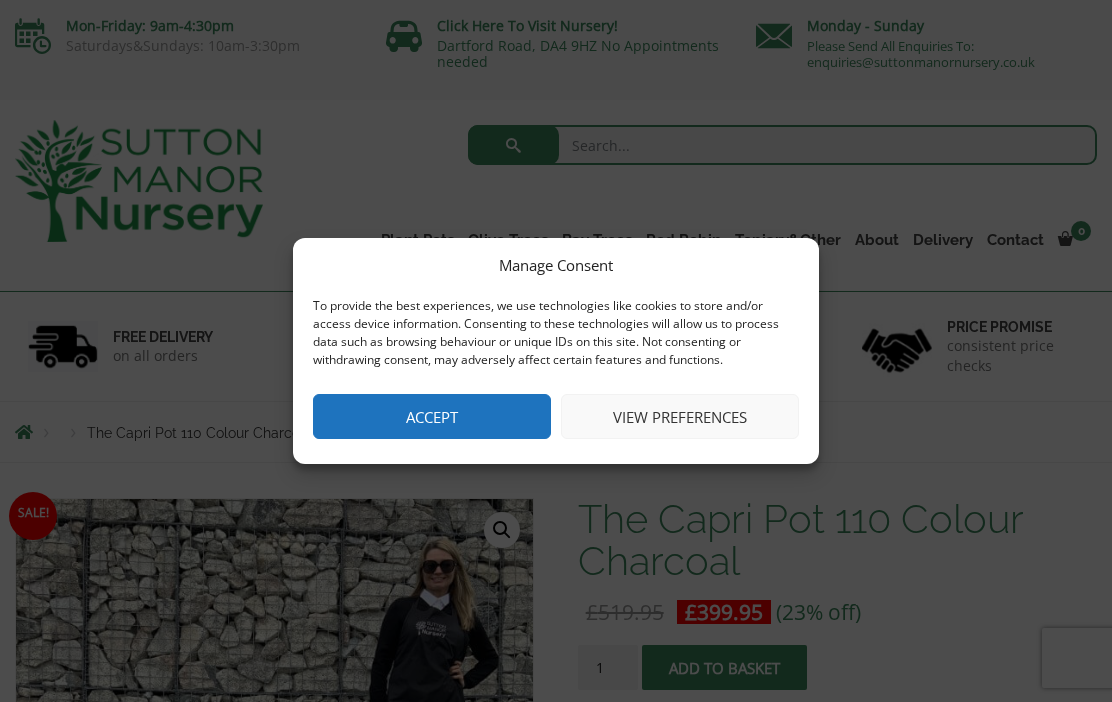 scroll, scrollTop: 0, scrollLeft: 0, axis: both 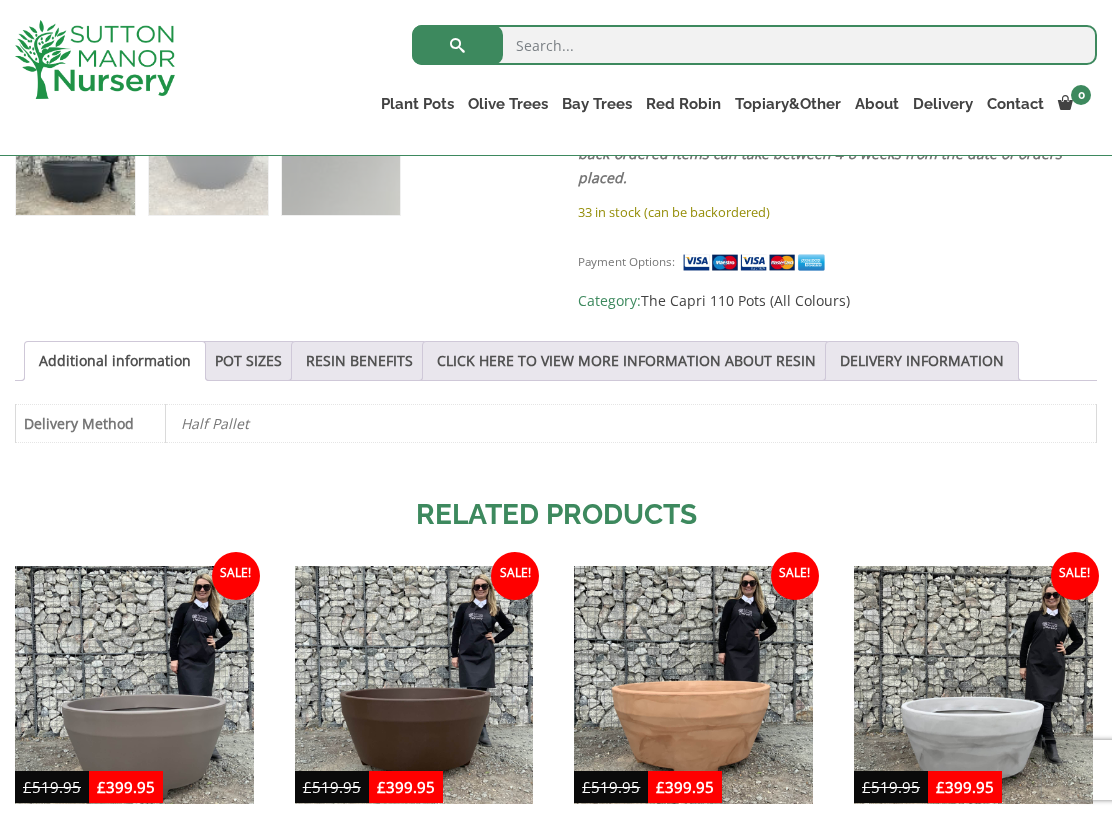 click on "POT SIZES" at bounding box center (248, 361) 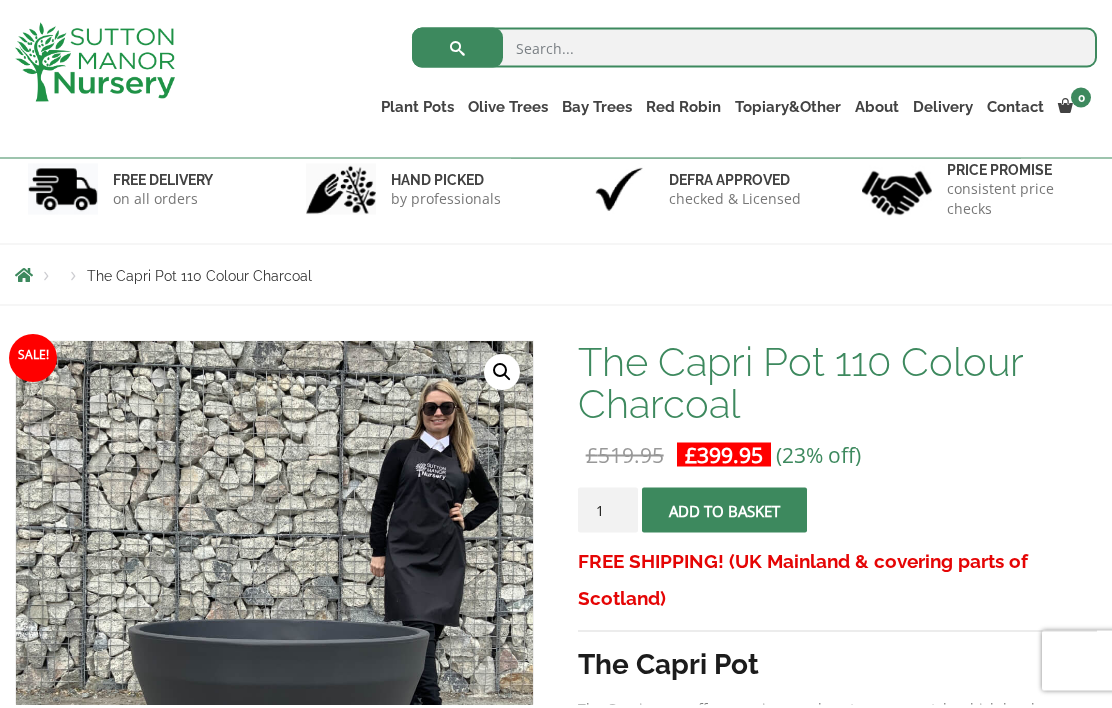 scroll, scrollTop: 0, scrollLeft: 0, axis: both 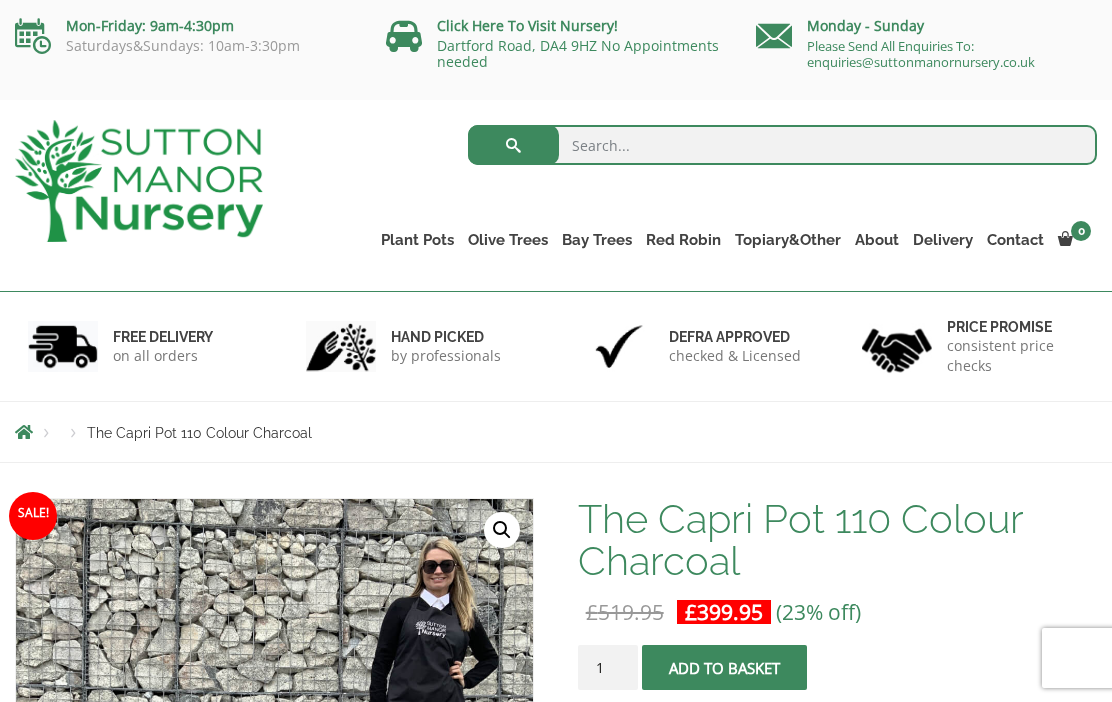 click at bounding box center (782, 145) 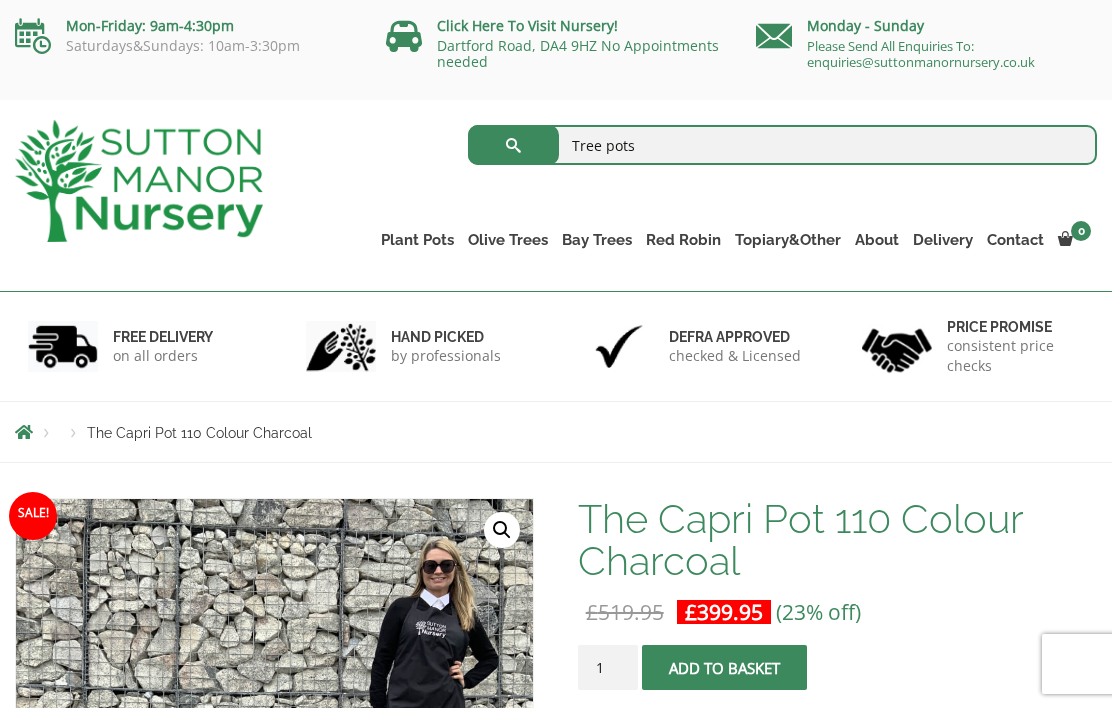type on "Tree pots" 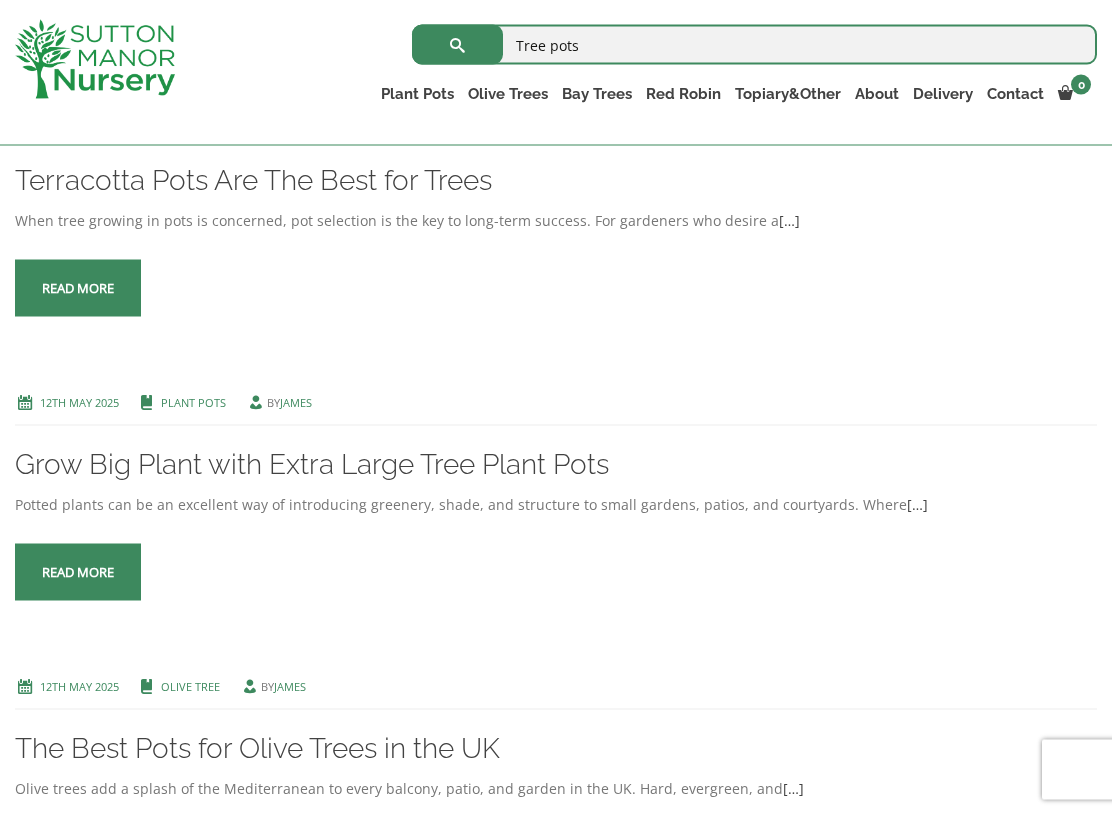 scroll, scrollTop: 486, scrollLeft: 0, axis: vertical 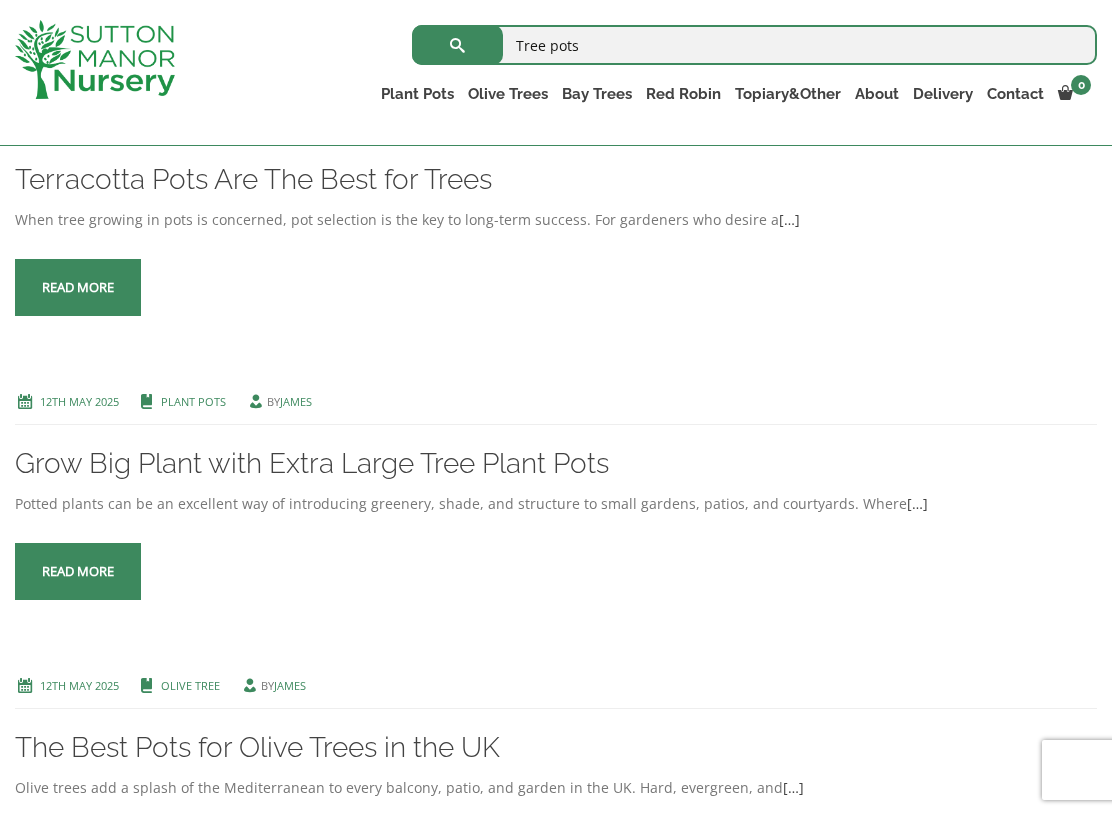 click at bounding box center [78, 572] 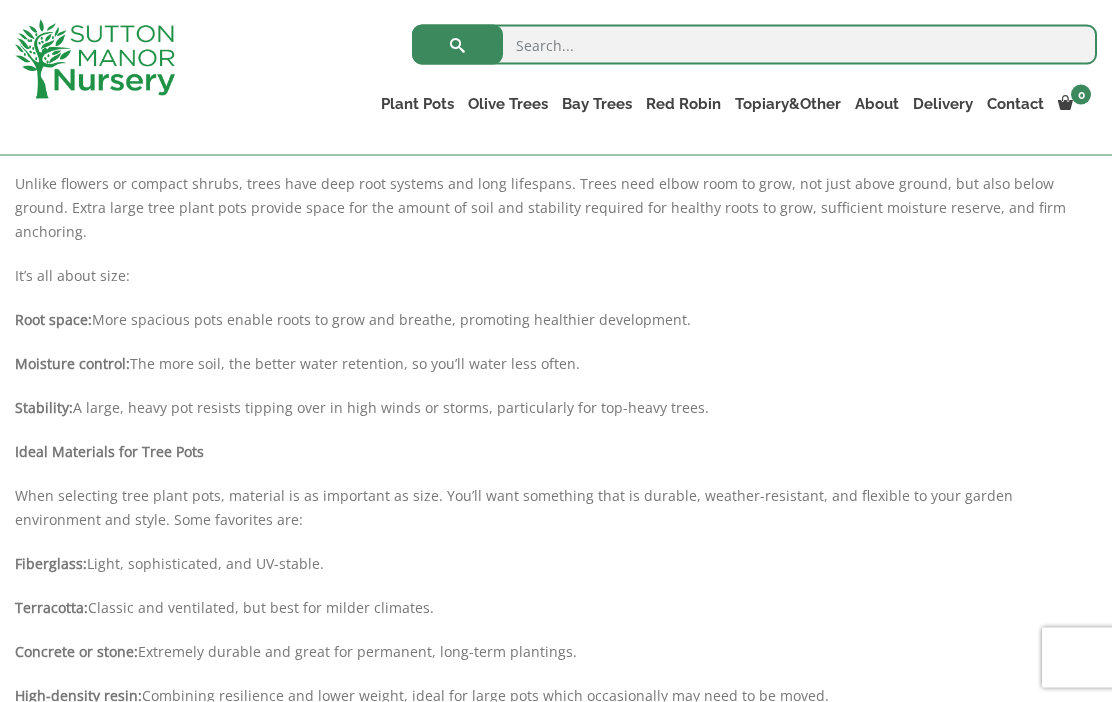 scroll, scrollTop: 0, scrollLeft: 0, axis: both 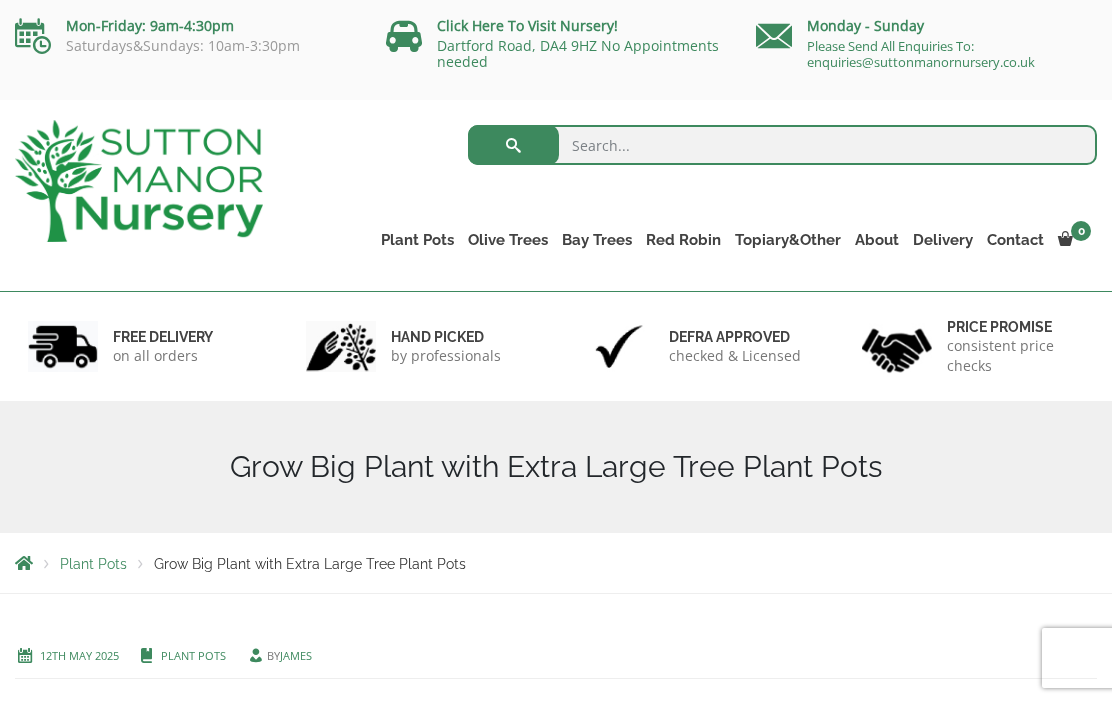 click on "Gnarled Multi Stems XXL (Low Bowl Olive Trees)" at bounding box center [0, 0] 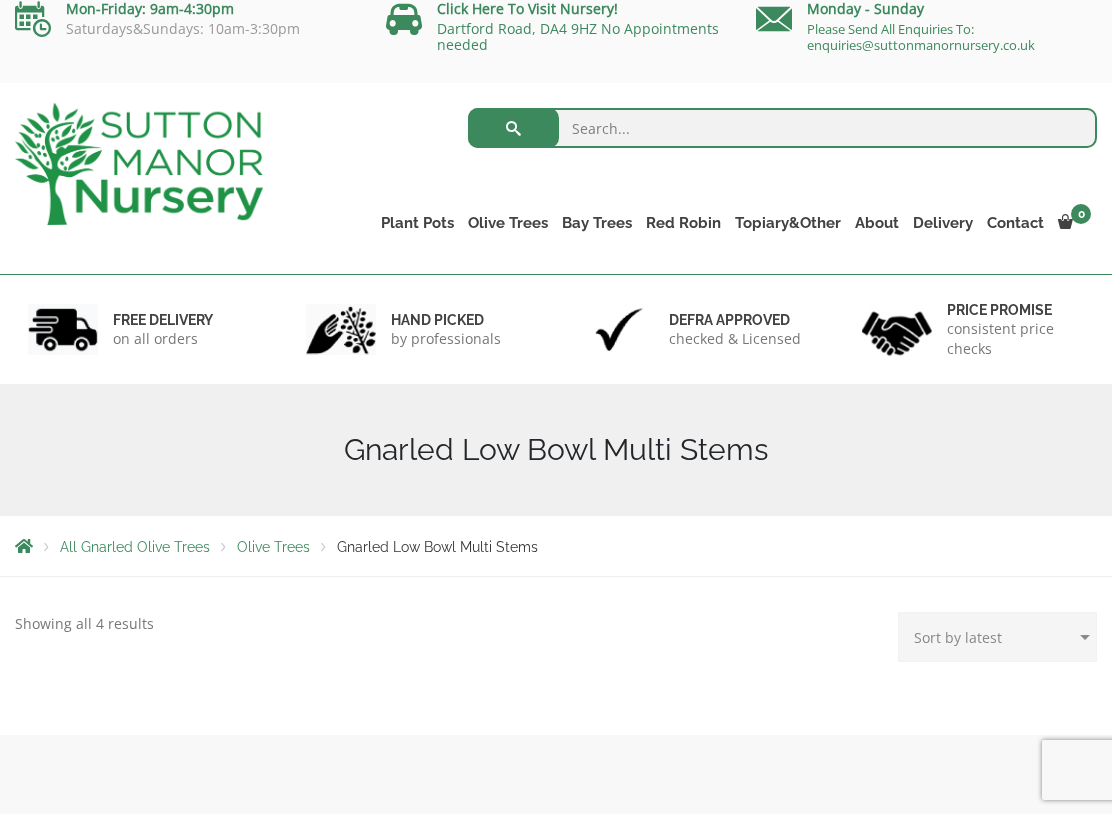 scroll, scrollTop: 1, scrollLeft: 0, axis: vertical 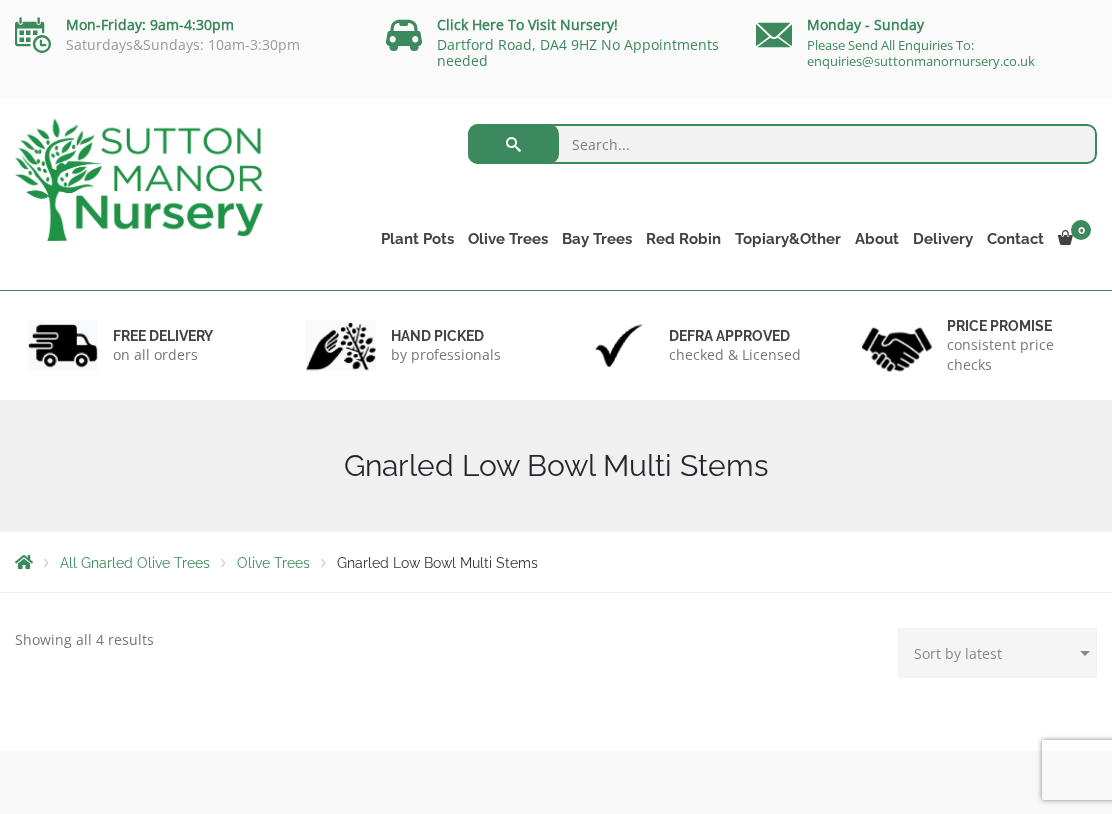 click on "Shallow Bowl Grande" at bounding box center [0, 0] 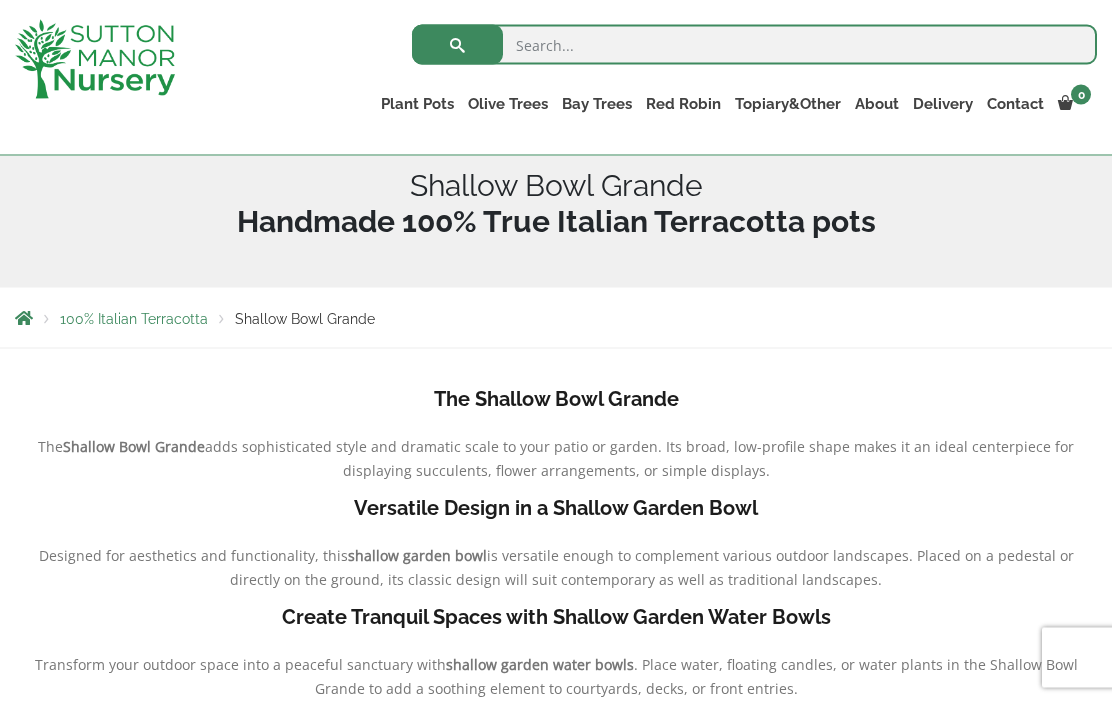scroll, scrollTop: 246, scrollLeft: 0, axis: vertical 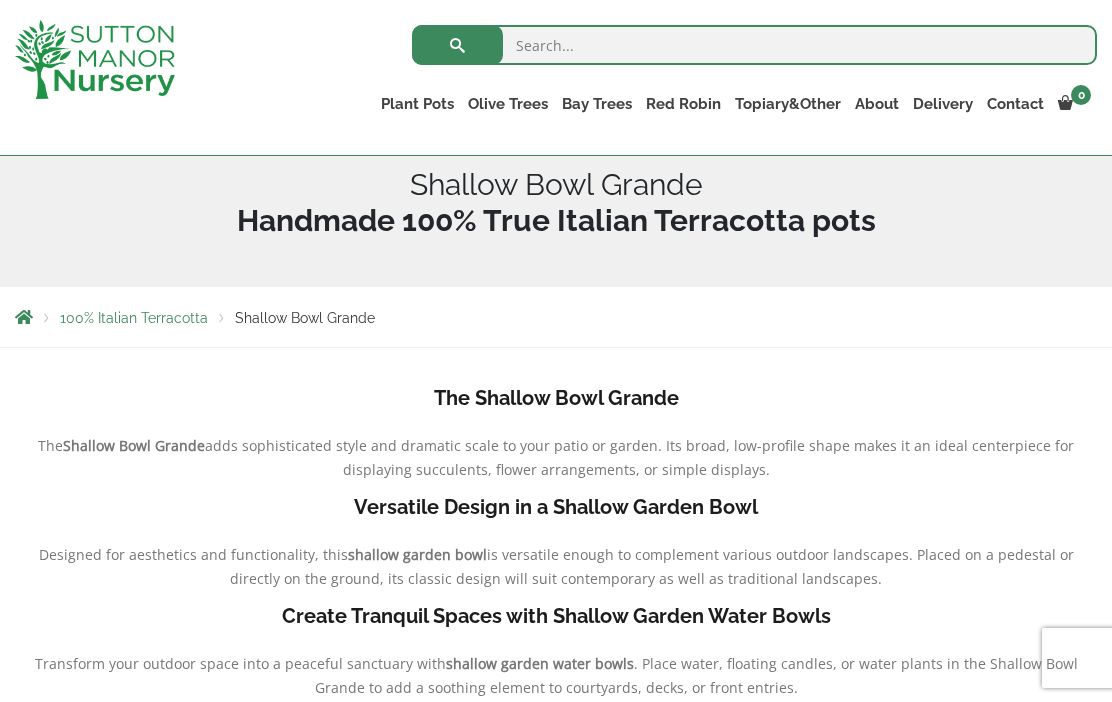 click on "The Atlantis Pots" at bounding box center [0, 0] 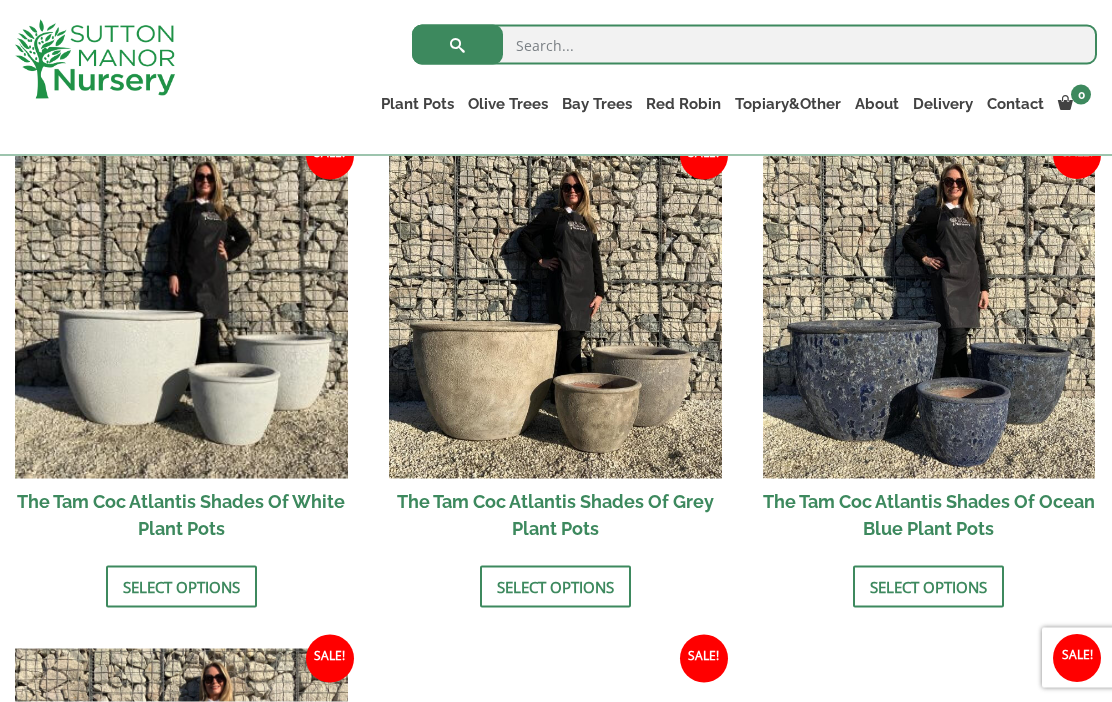 scroll, scrollTop: 1166, scrollLeft: 0, axis: vertical 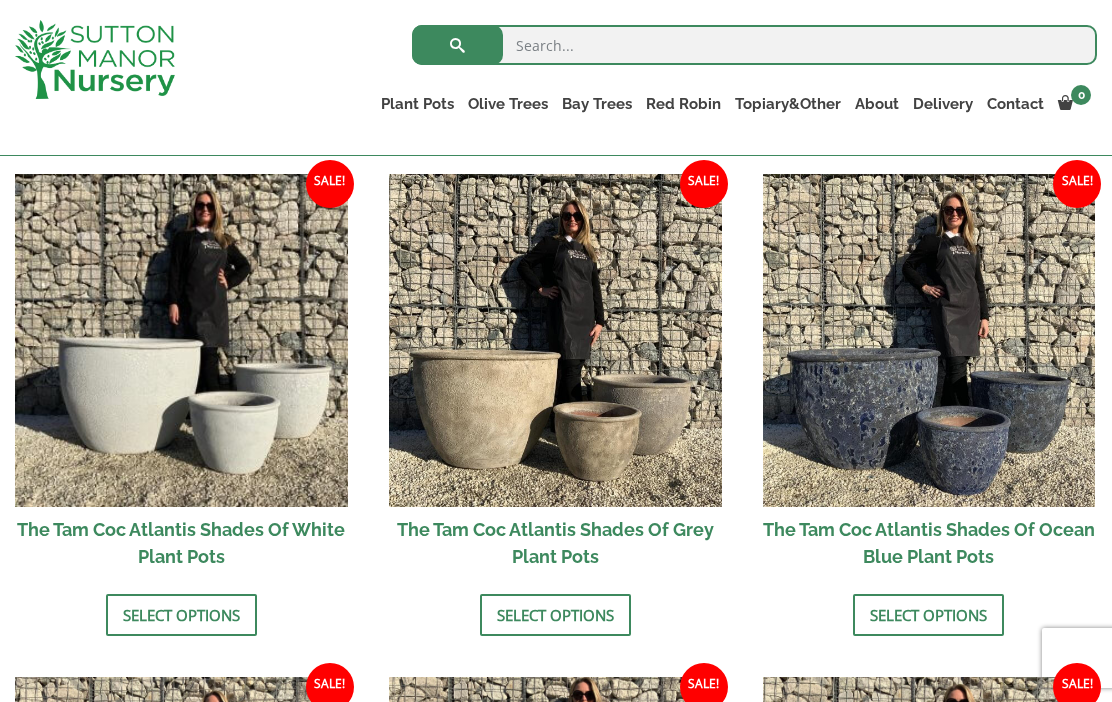 click on "The Tam Coc Atlantis Shades Of Ocean Blue Plant Pots" at bounding box center [929, 543] 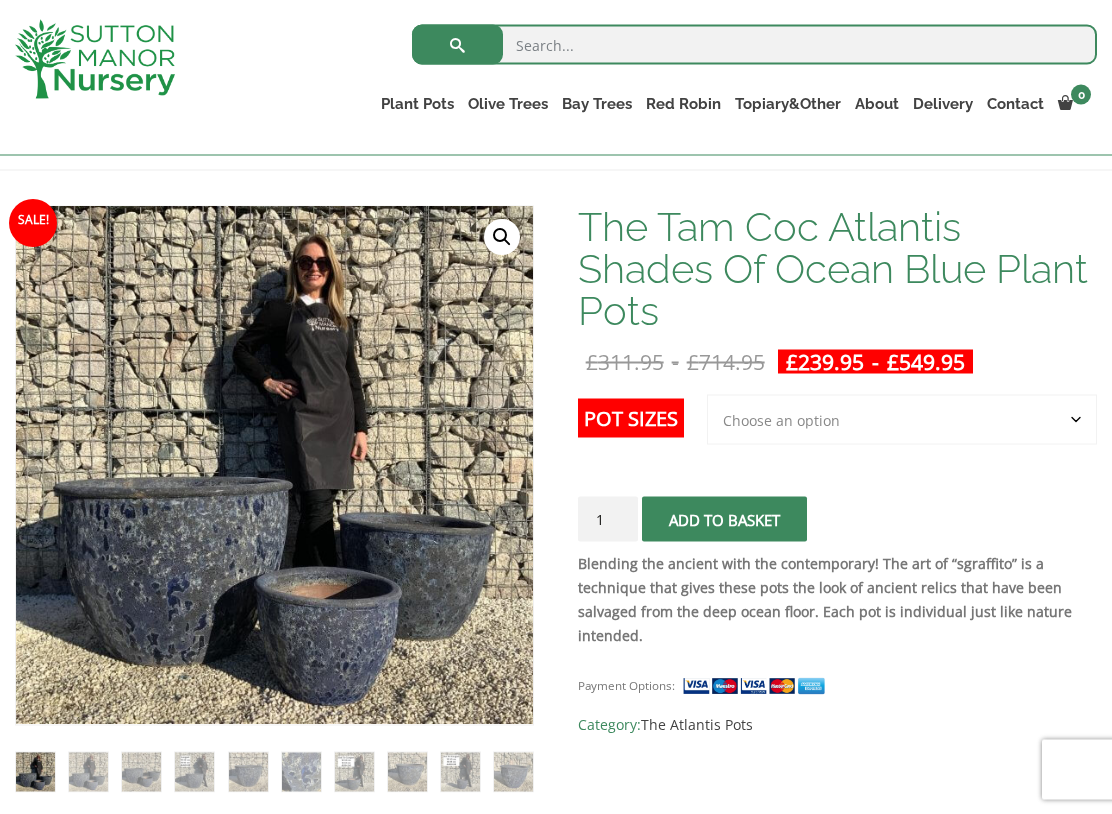 scroll, scrollTop: 258, scrollLeft: 0, axis: vertical 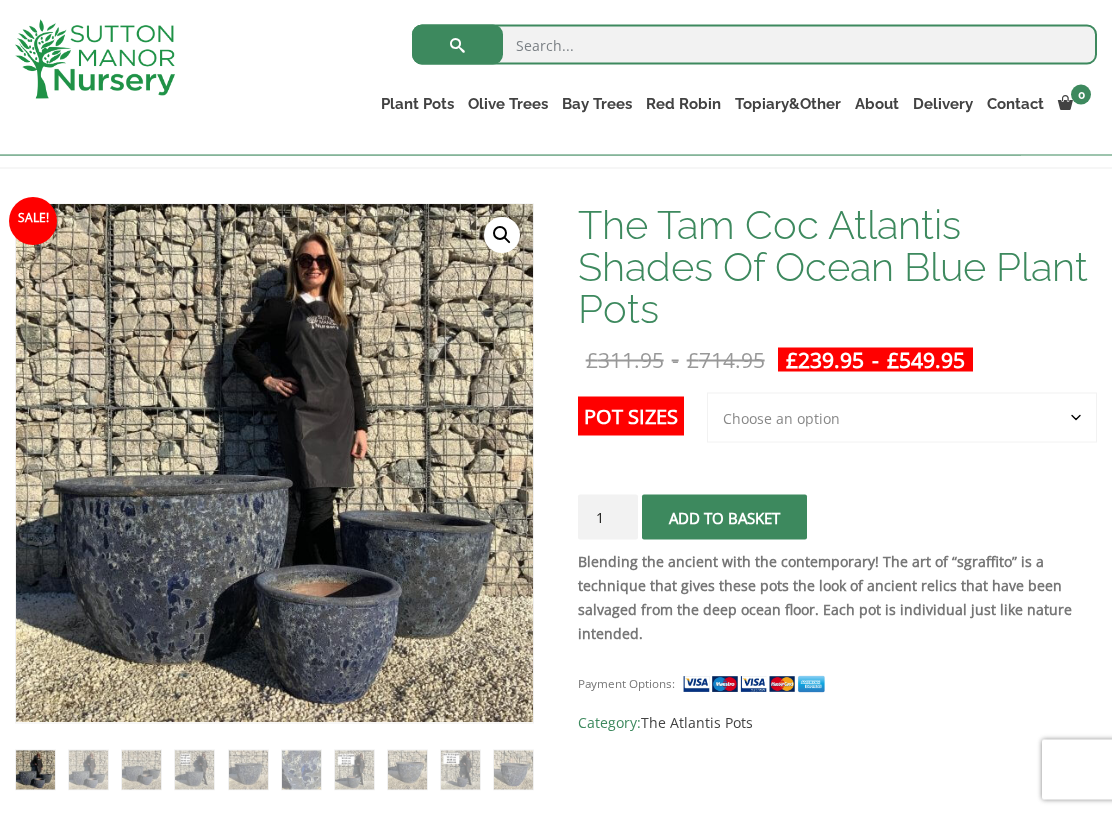 click on "Choose an option 3rd to Largest Pot In The Picture 2nd to Largest Pot In The Picture Largest pot In The Picture" 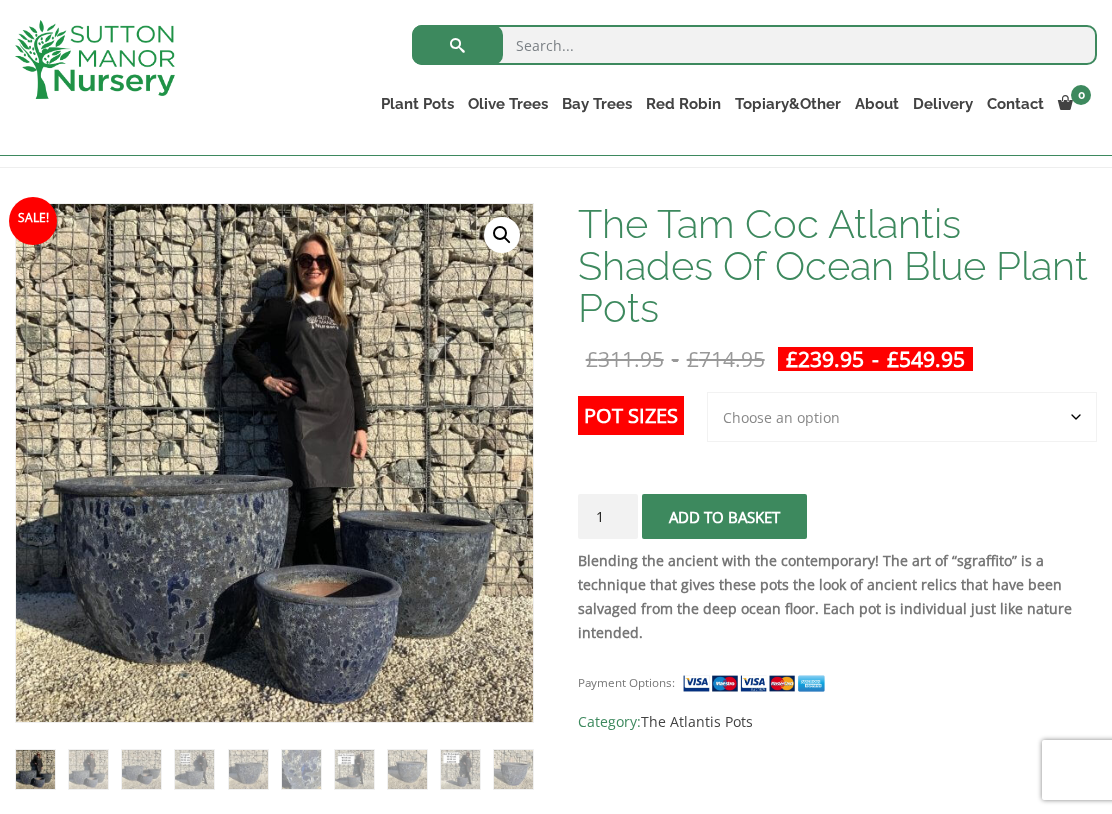 select on "Largest pot In The Picture" 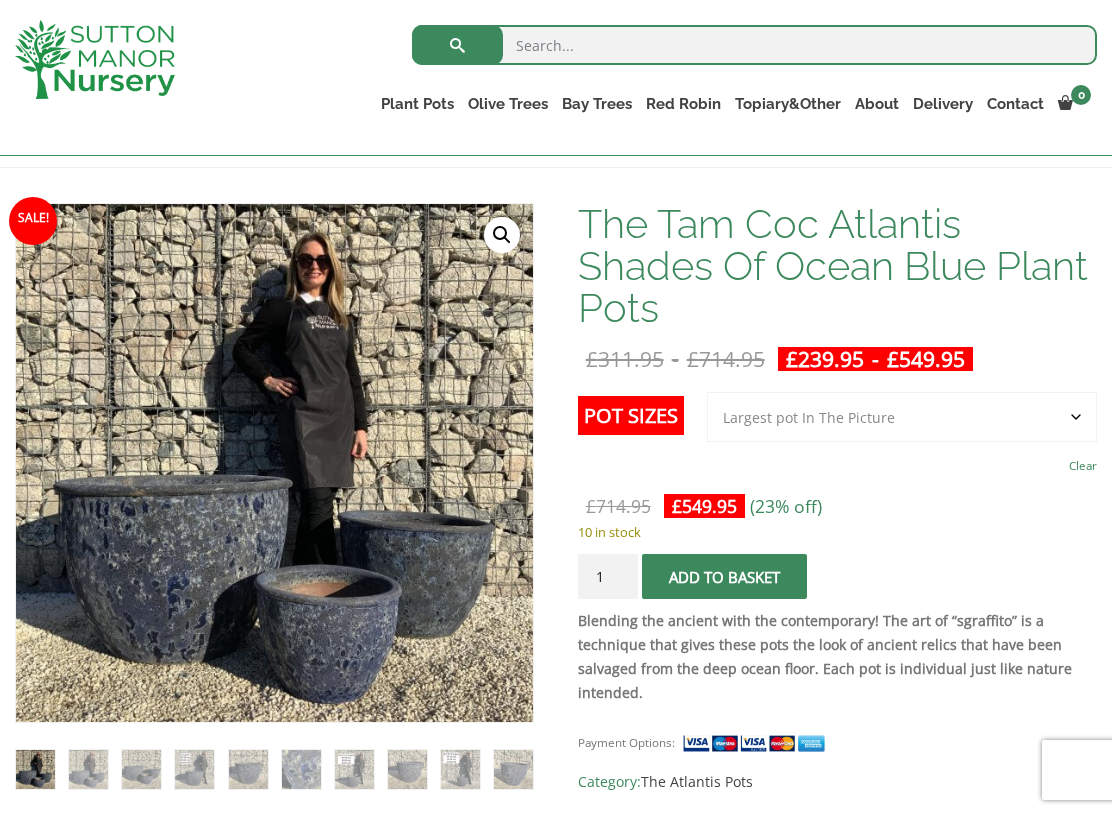 click on "The Old Stone Pots" at bounding box center (0, 0) 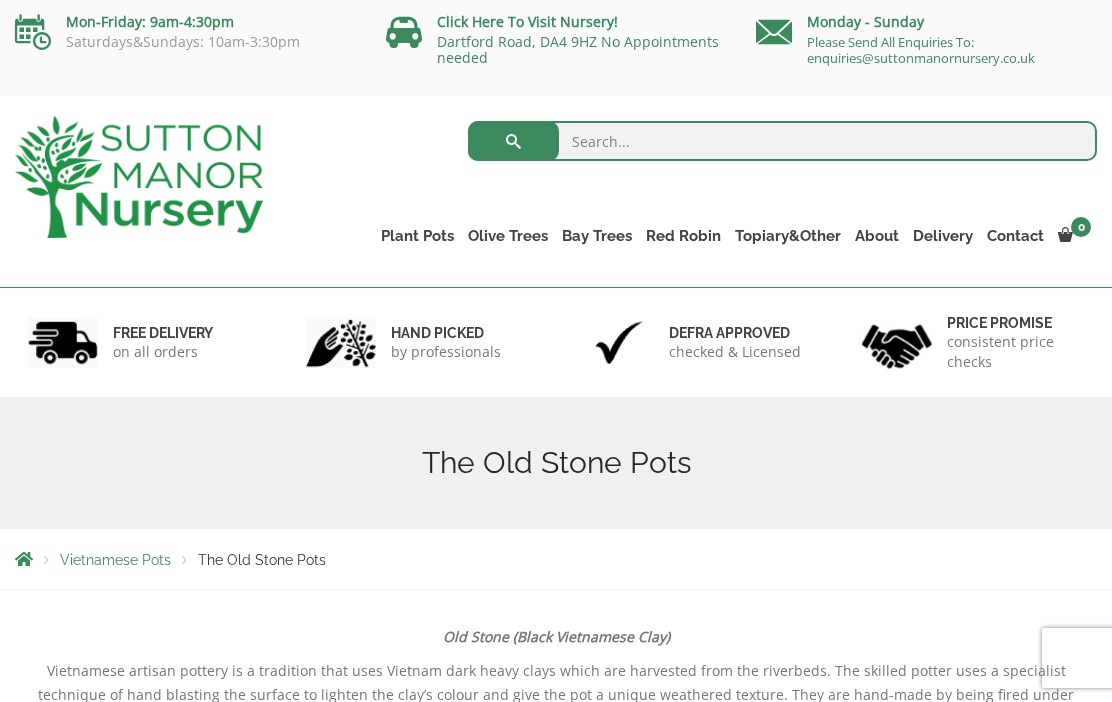 scroll, scrollTop: 0, scrollLeft: 0, axis: both 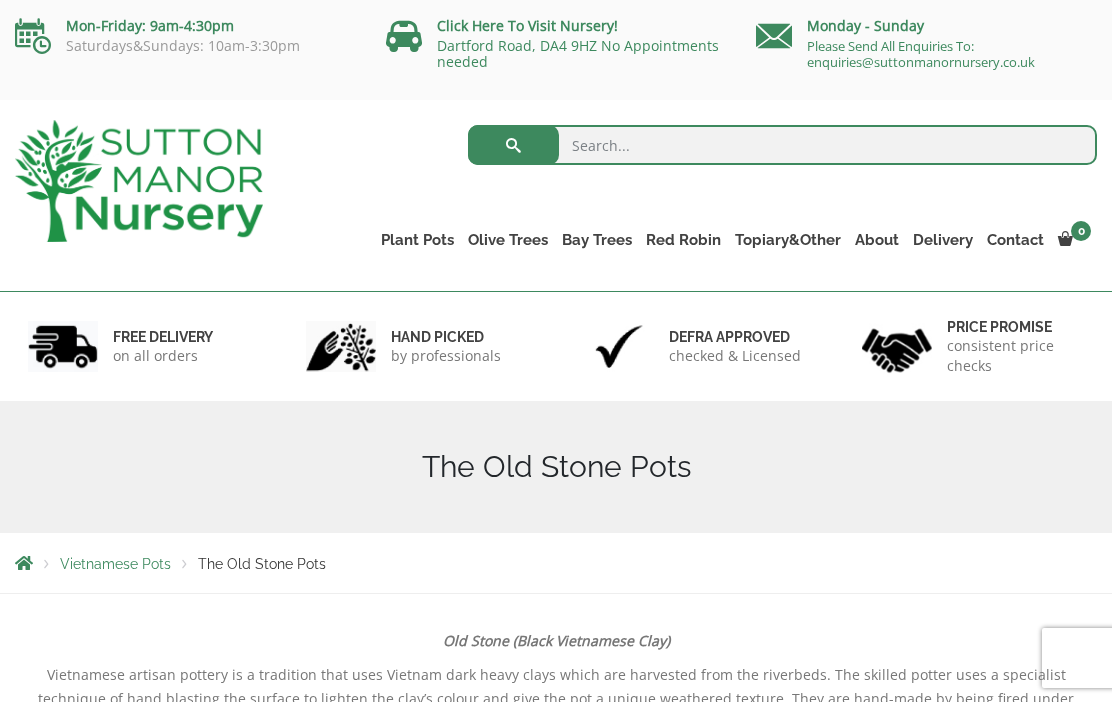click on "The Iron Stone Pots" at bounding box center (0, 0) 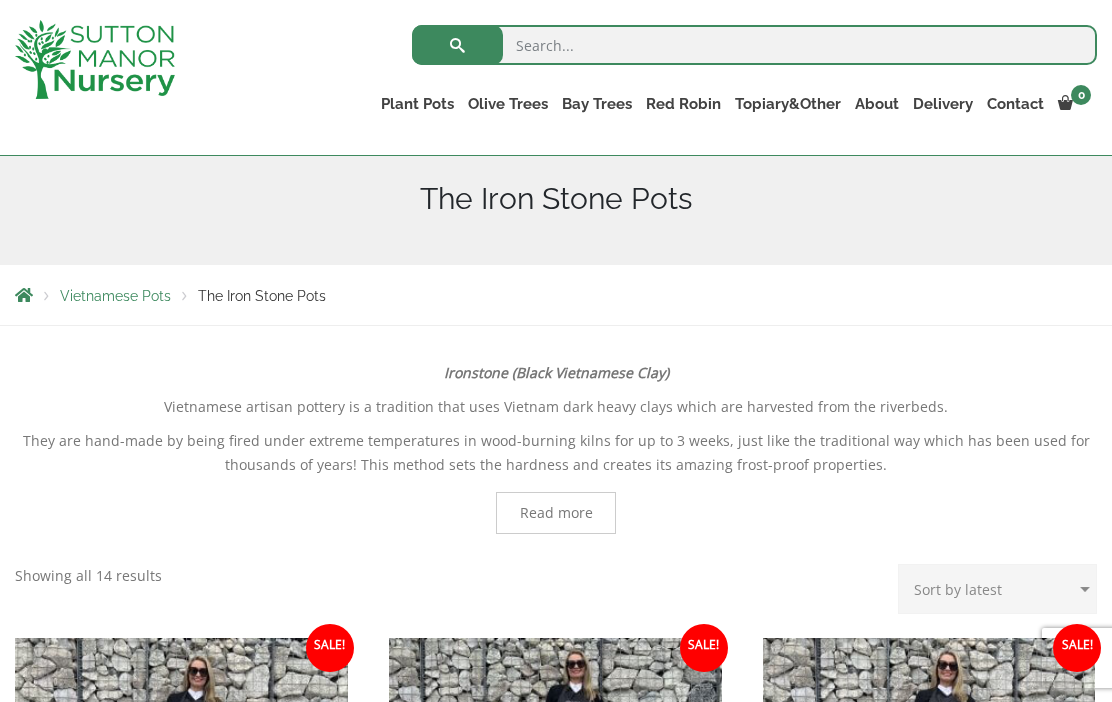 scroll, scrollTop: 231, scrollLeft: 0, axis: vertical 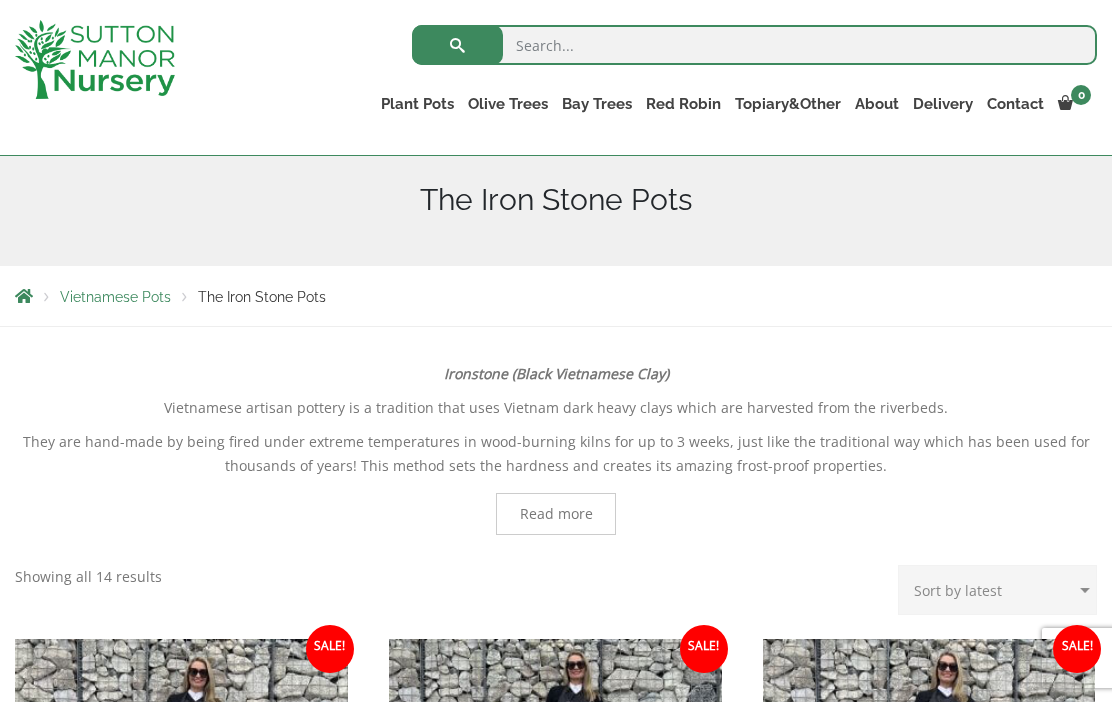 click on "Fibre Clay Pots" at bounding box center [0, 0] 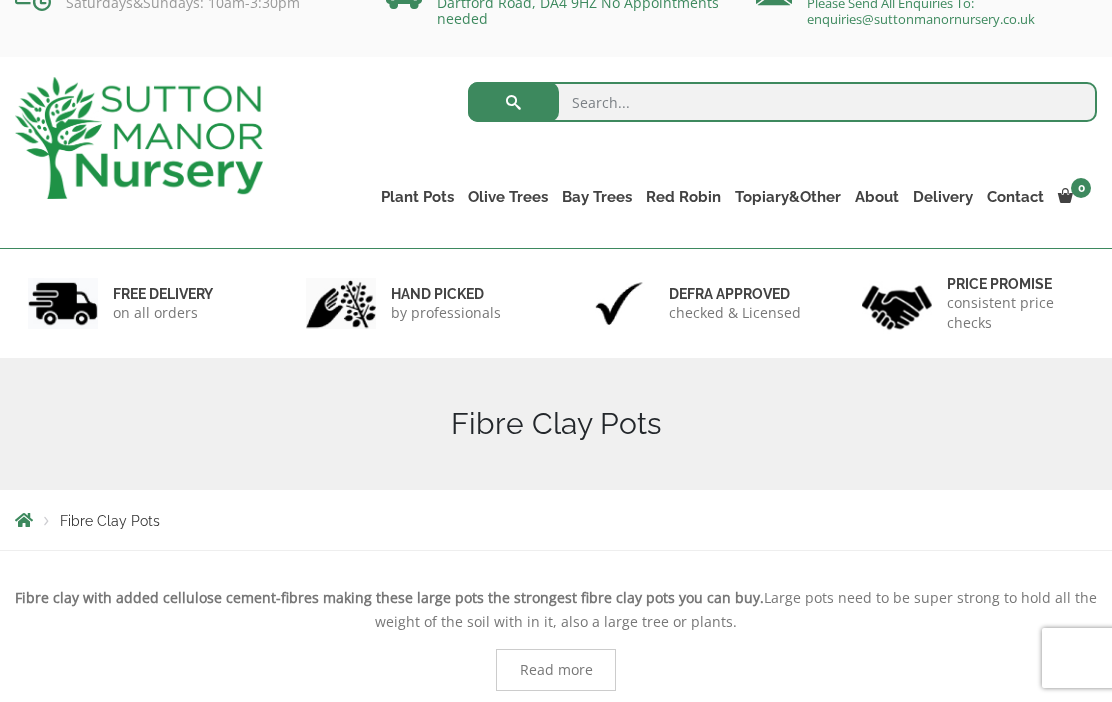 scroll, scrollTop: 41, scrollLeft: 0, axis: vertical 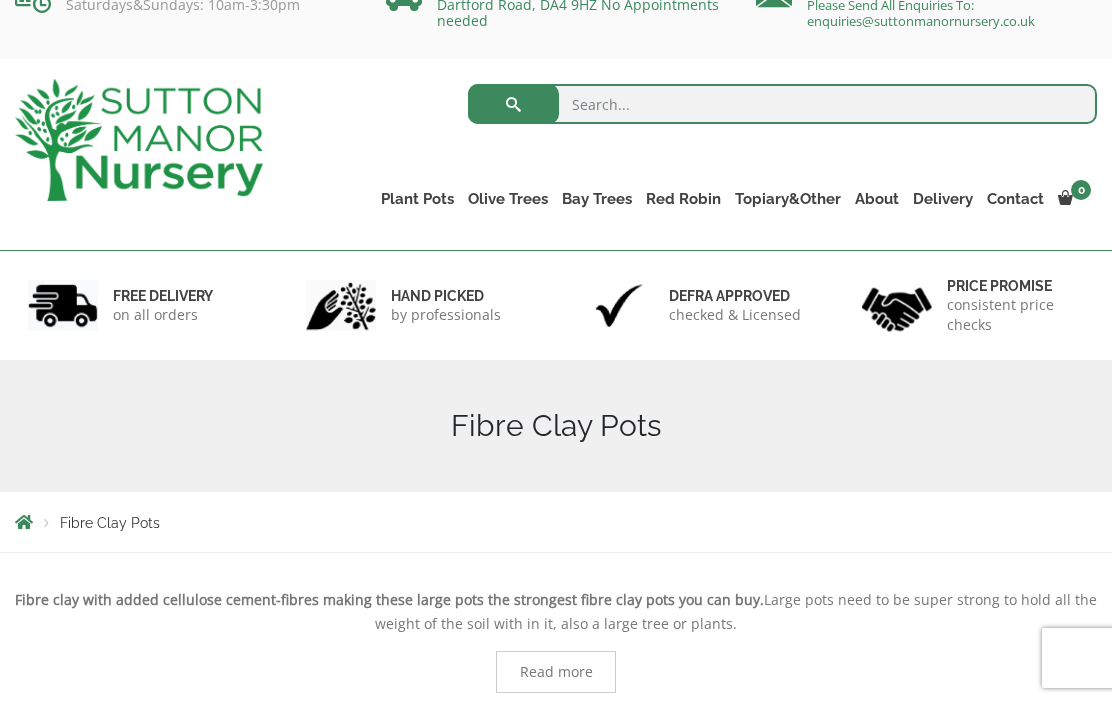 click on "Vietnamese Pots" at bounding box center (0, 0) 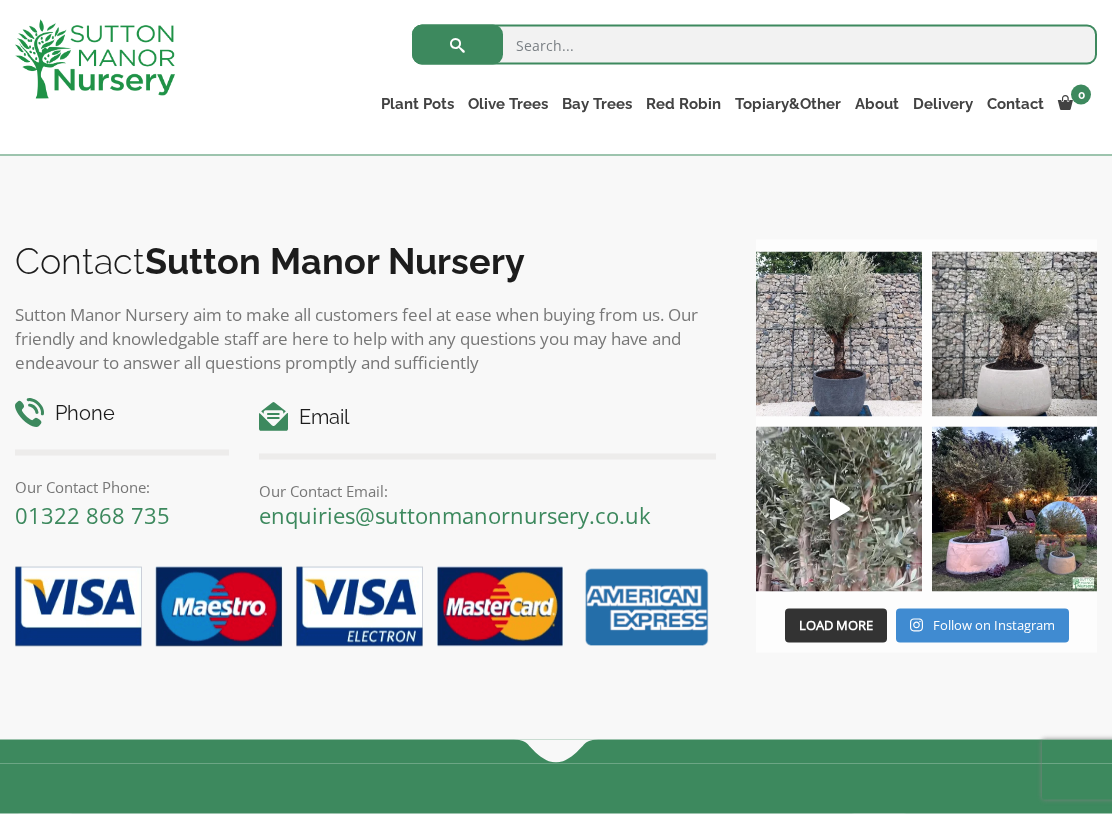 scroll, scrollTop: 1533, scrollLeft: 0, axis: vertical 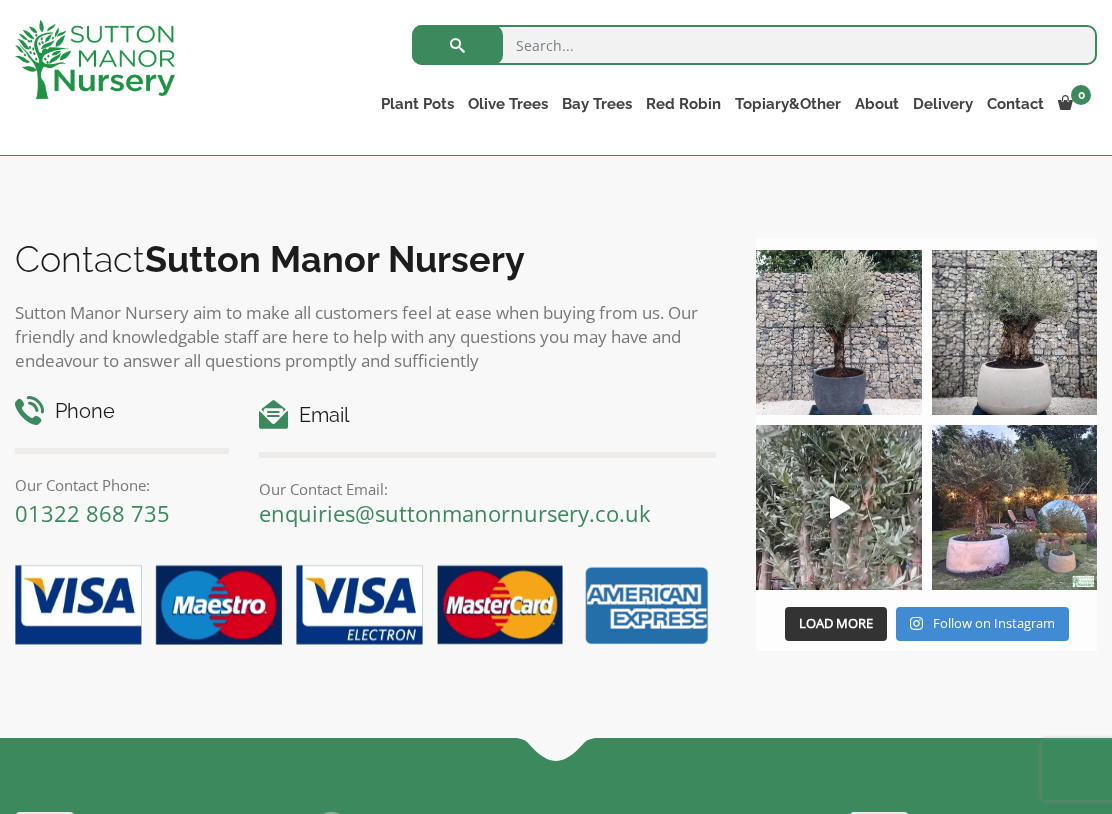 click at bounding box center (1014, 507) 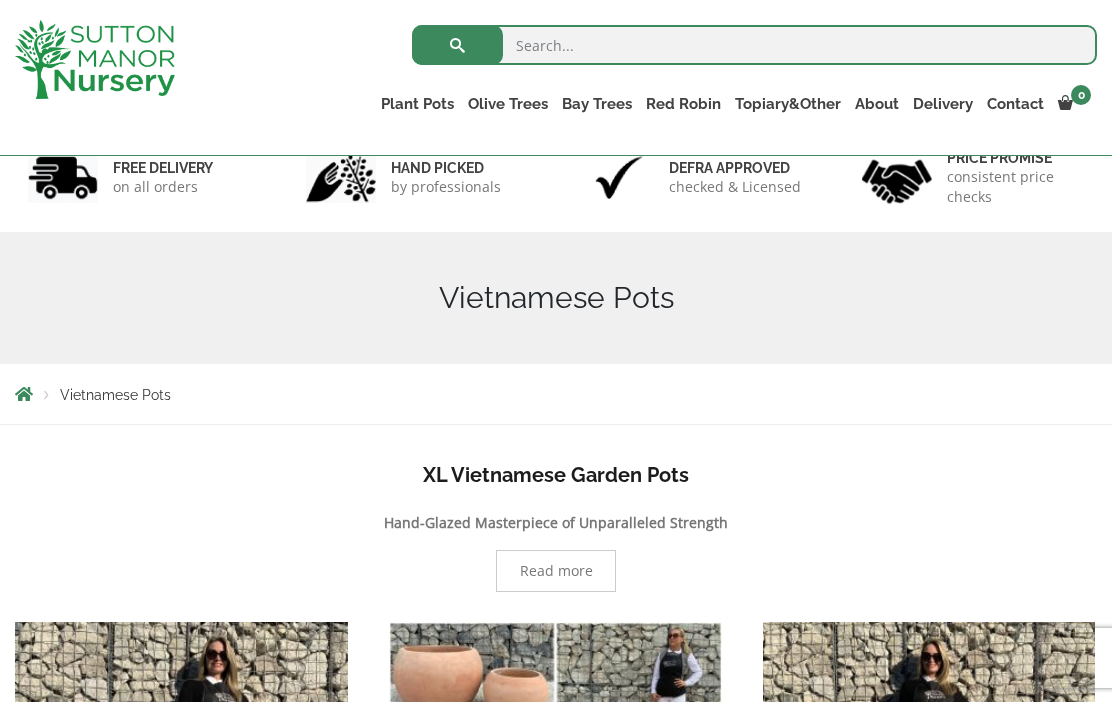 scroll, scrollTop: 131, scrollLeft: 0, axis: vertical 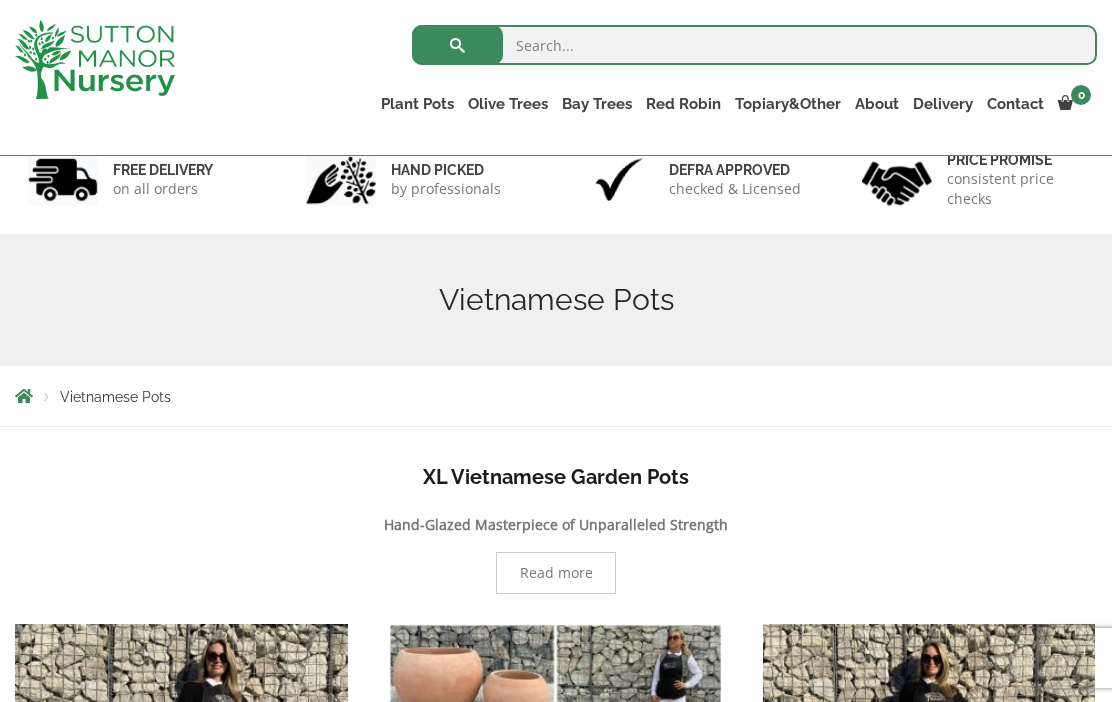 click on "The Mediterranean Pots" at bounding box center (0, 0) 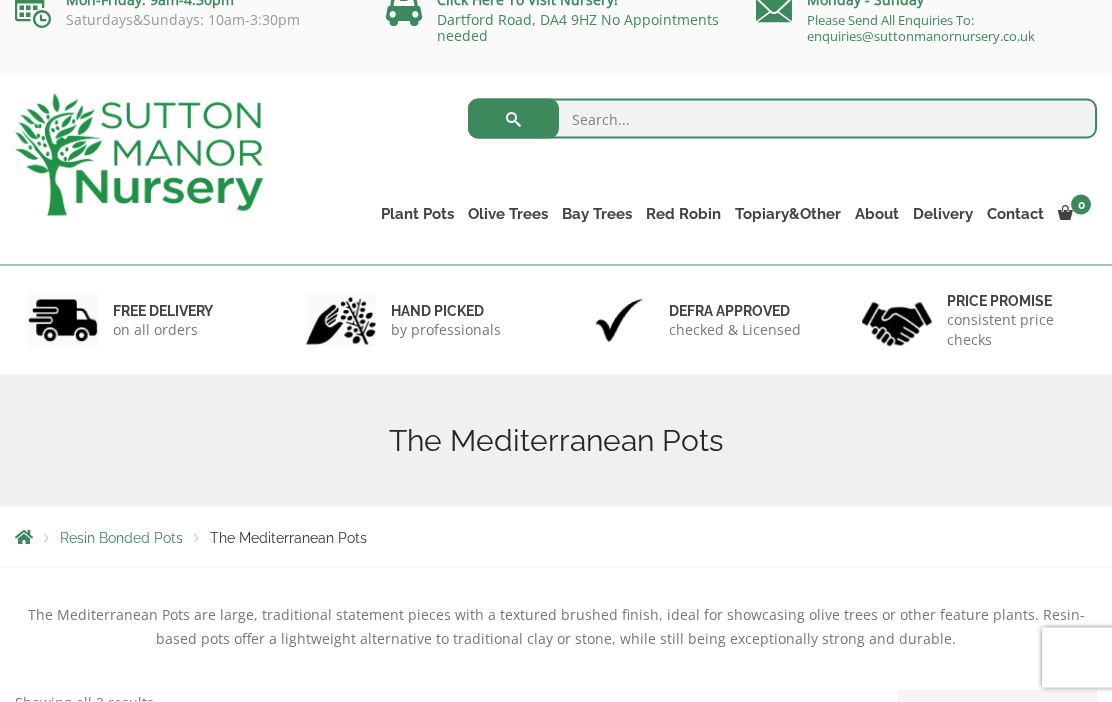 scroll, scrollTop: 0, scrollLeft: 0, axis: both 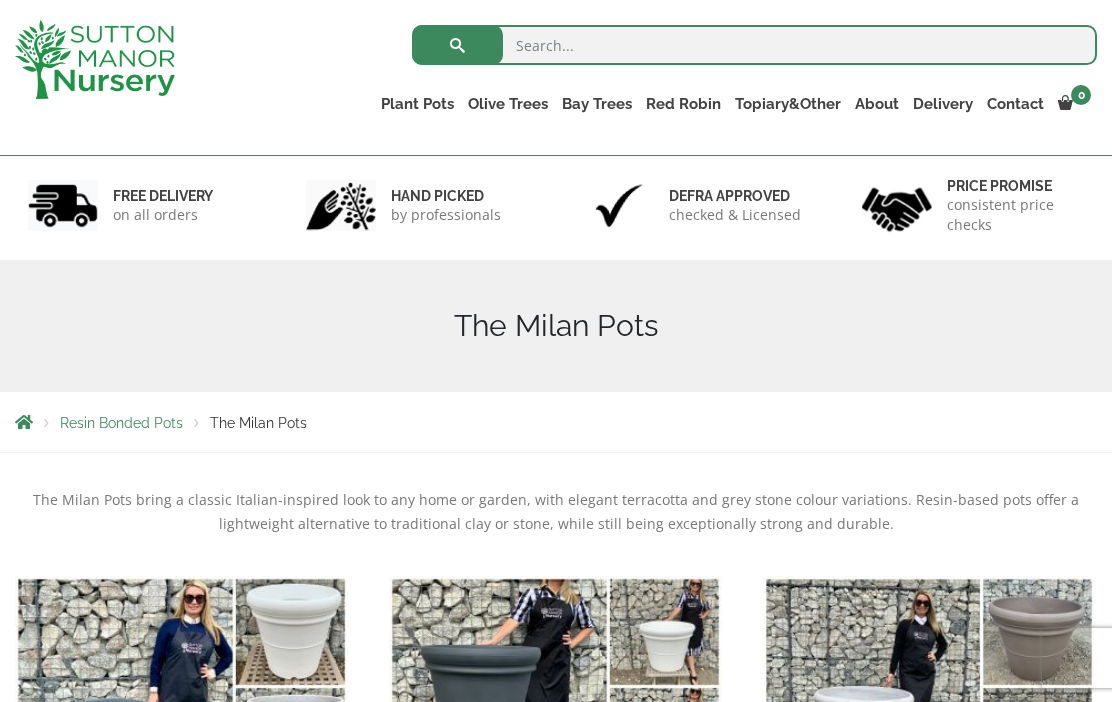 click on "The Capri Pots" at bounding box center [0, 0] 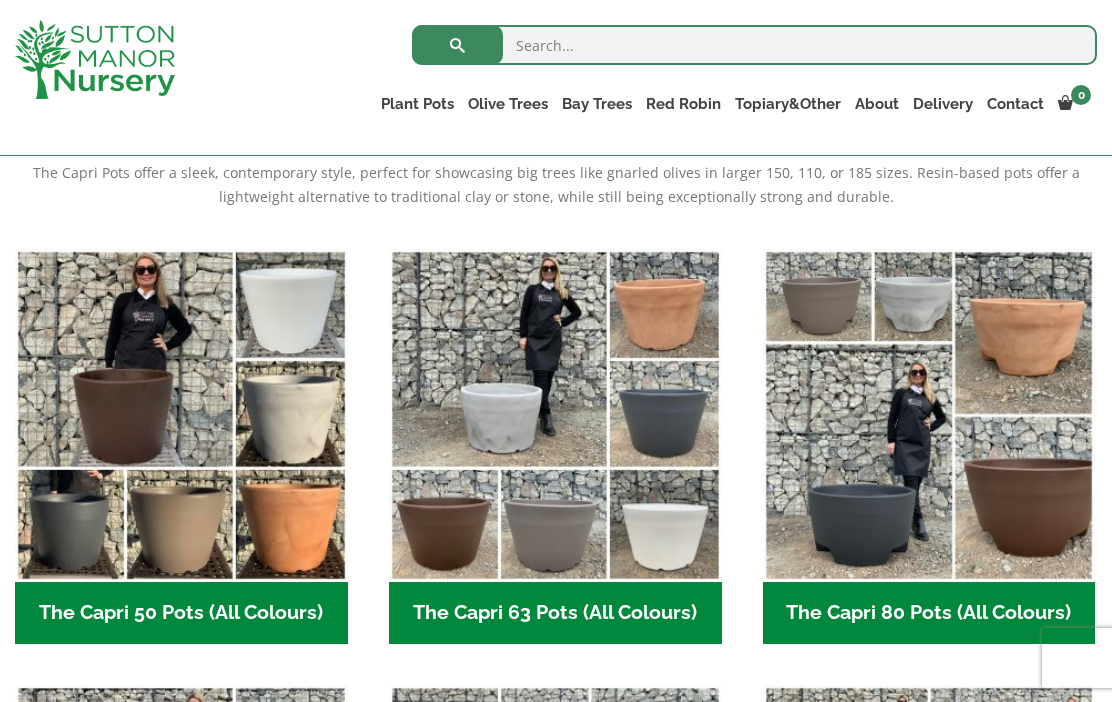 scroll, scrollTop: 429, scrollLeft: 0, axis: vertical 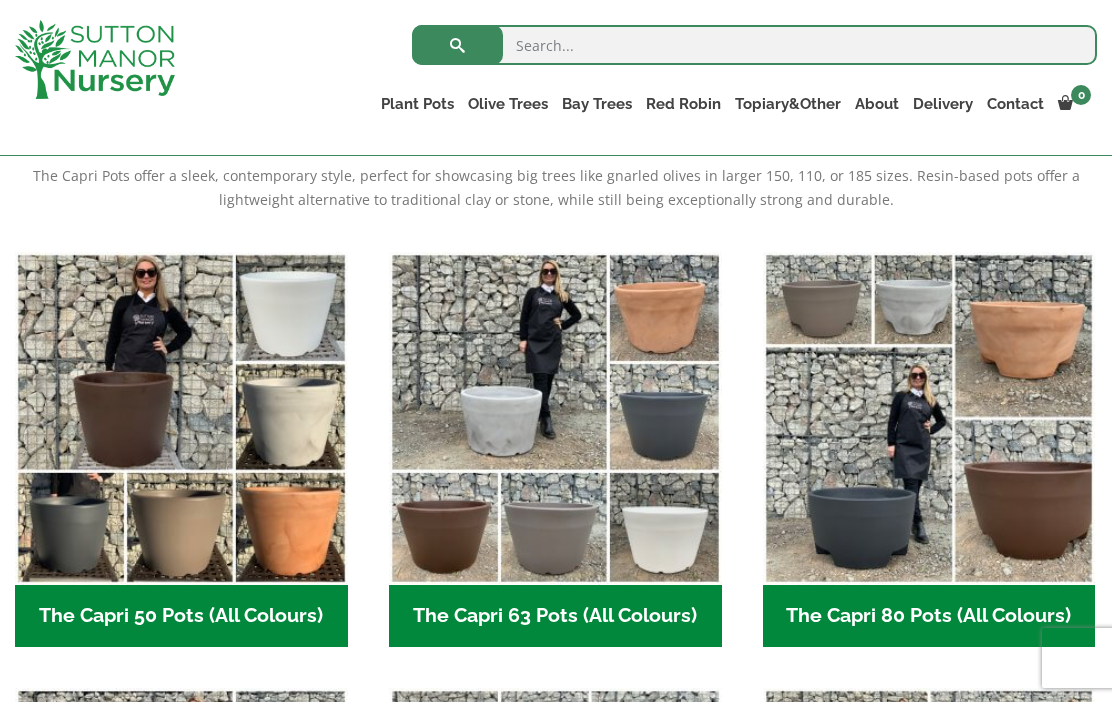 click on "The Brunello Pots" at bounding box center (0, 0) 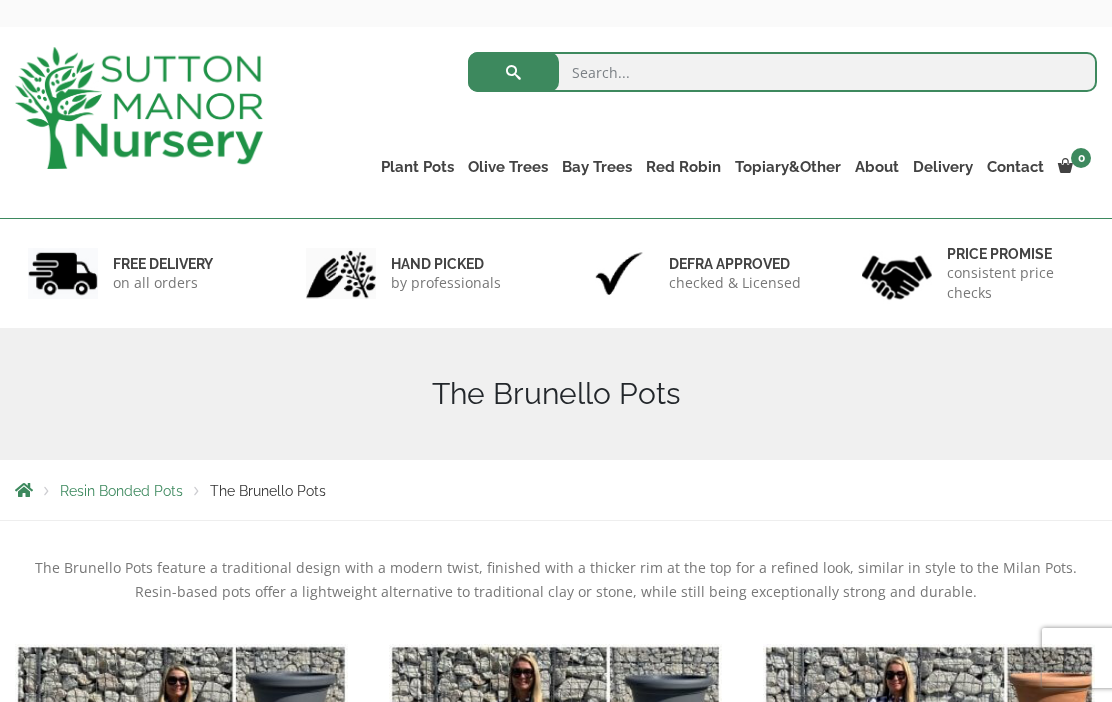 scroll, scrollTop: 72, scrollLeft: 0, axis: vertical 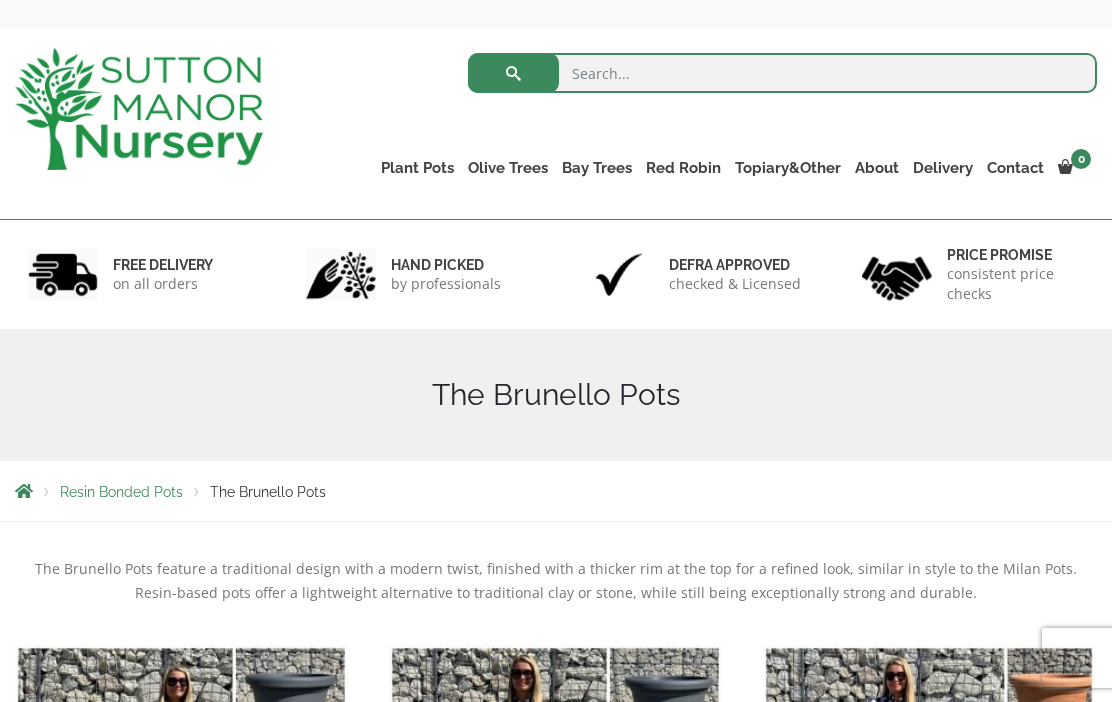 click on "The Venice Cube Pots" at bounding box center [0, 0] 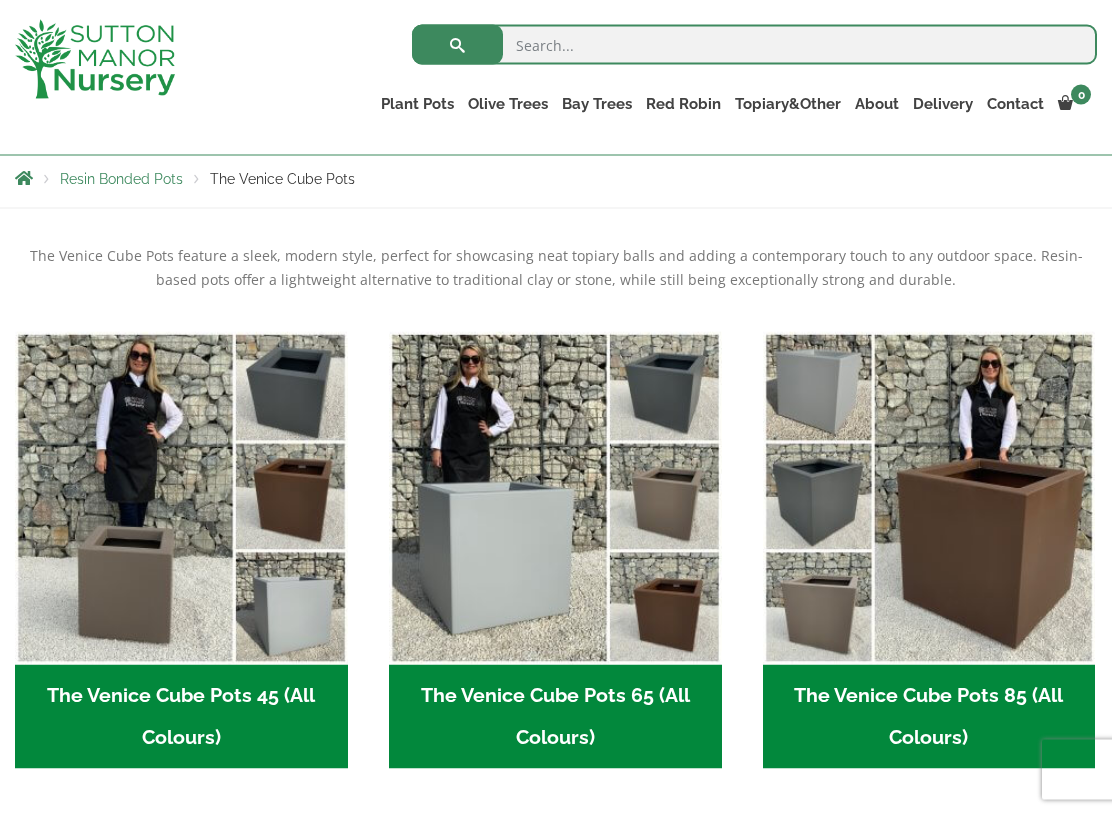 scroll, scrollTop: 350, scrollLeft: 0, axis: vertical 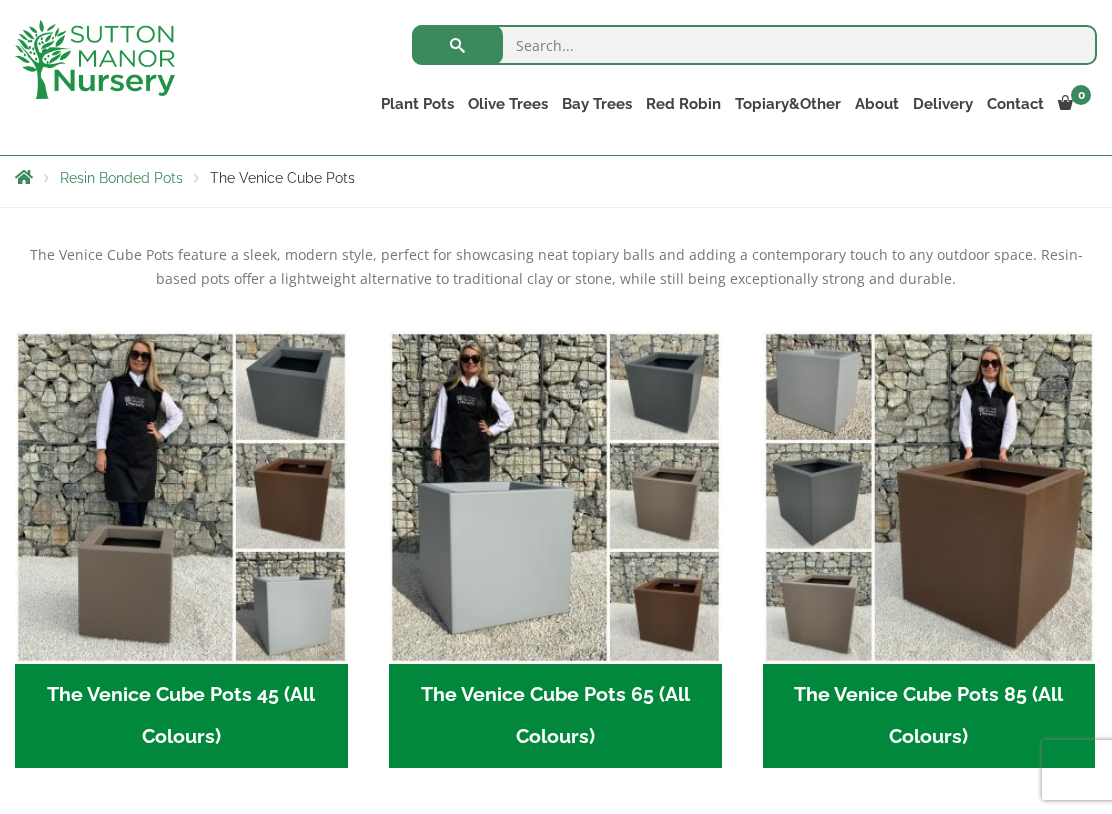 click on "The Barolo Pots" at bounding box center (0, 0) 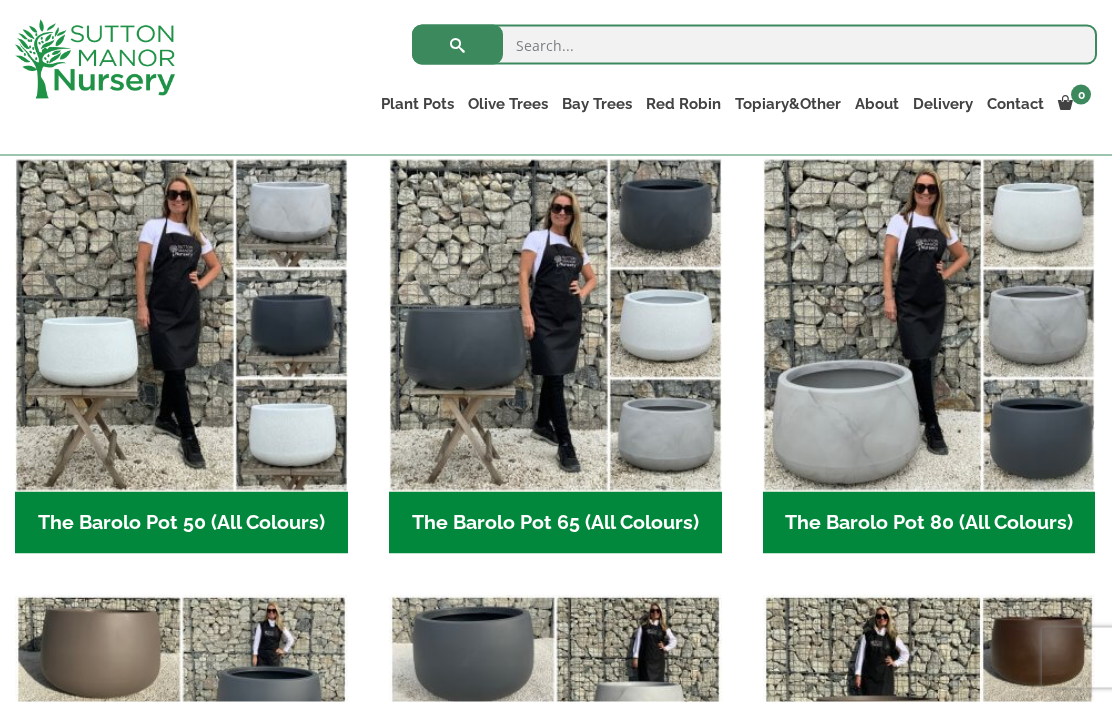 scroll, scrollTop: 523, scrollLeft: 0, axis: vertical 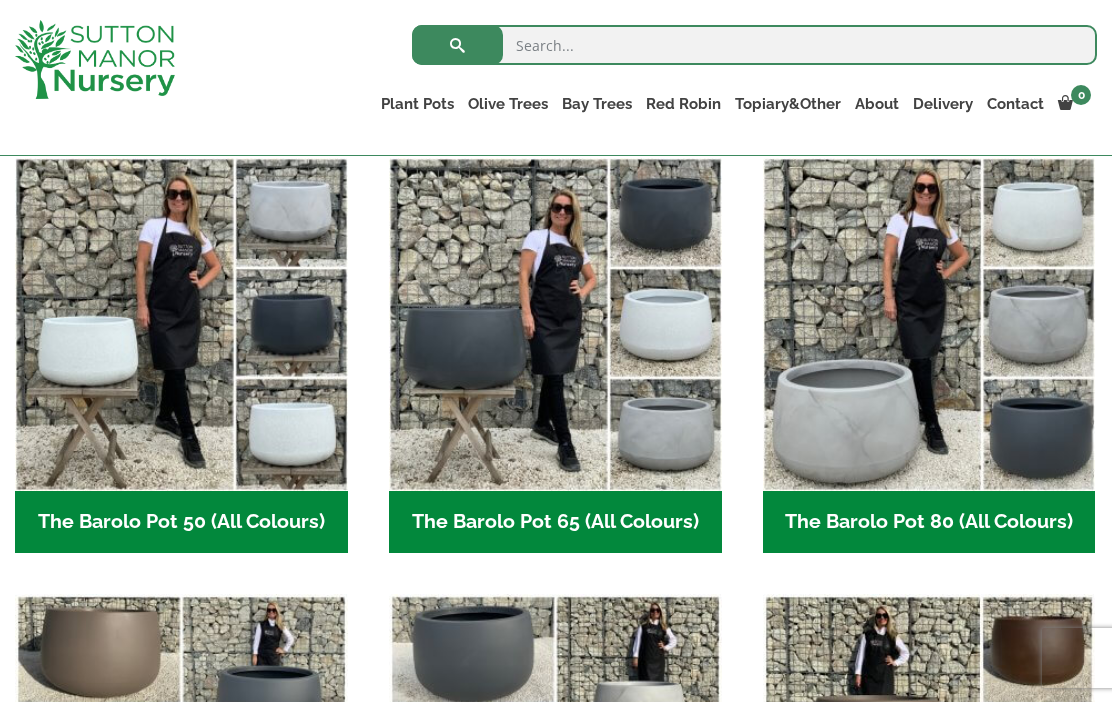 click on "The Rome Bowl" at bounding box center (0, 0) 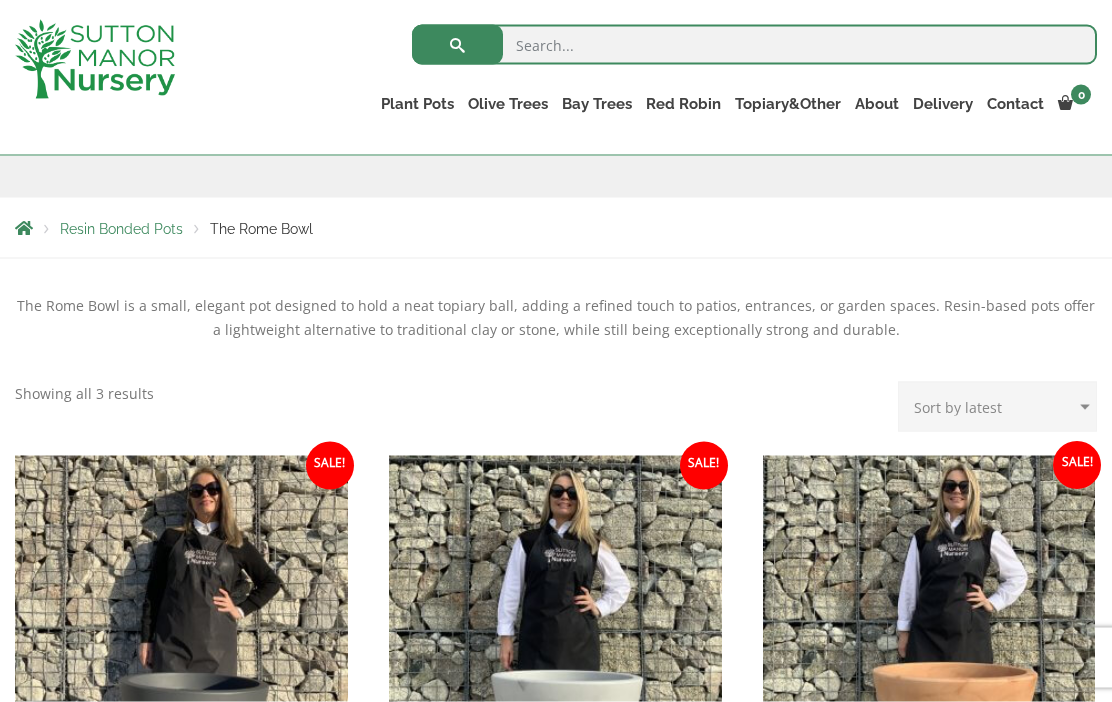 scroll, scrollTop: 300, scrollLeft: 0, axis: vertical 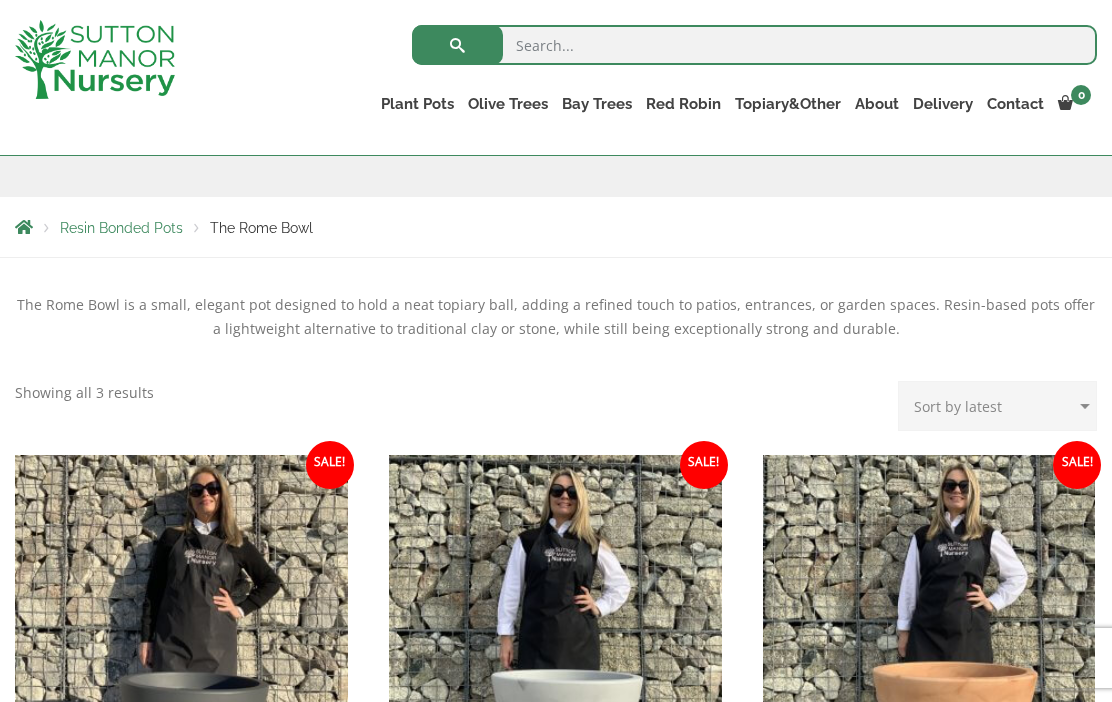 click on "The Olive Jar" at bounding box center (0, 0) 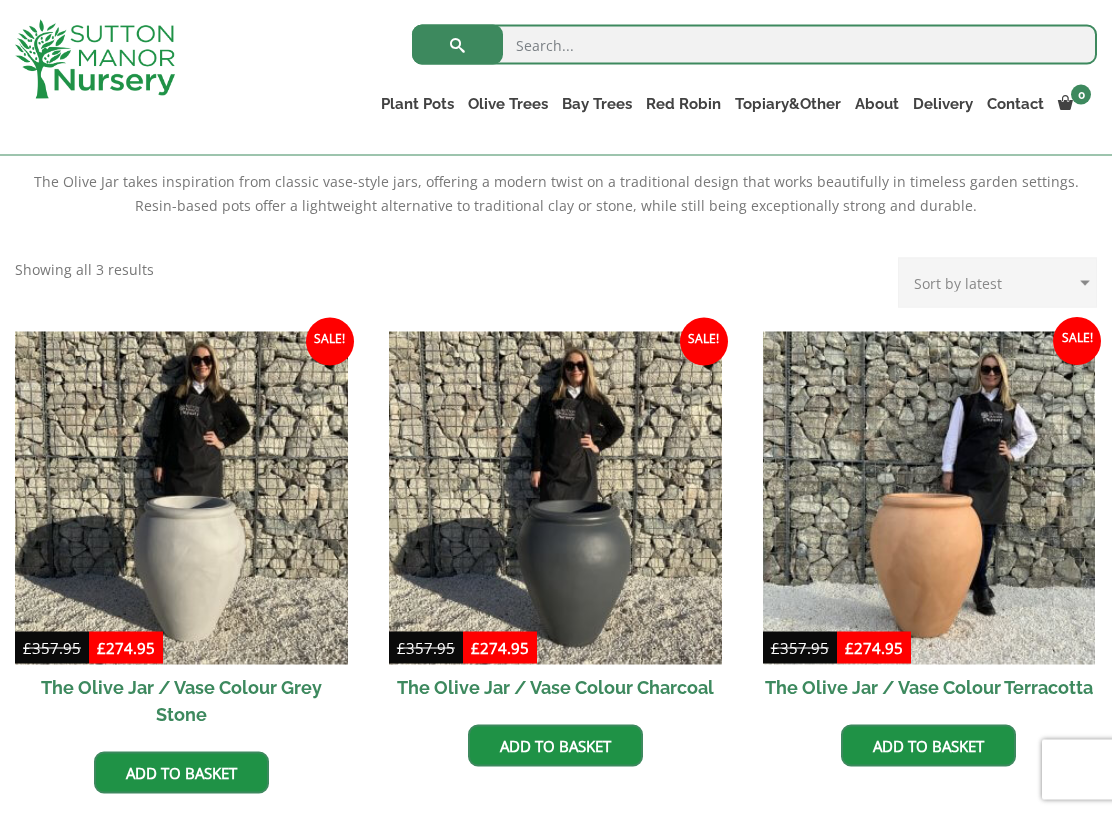scroll, scrollTop: 425, scrollLeft: 0, axis: vertical 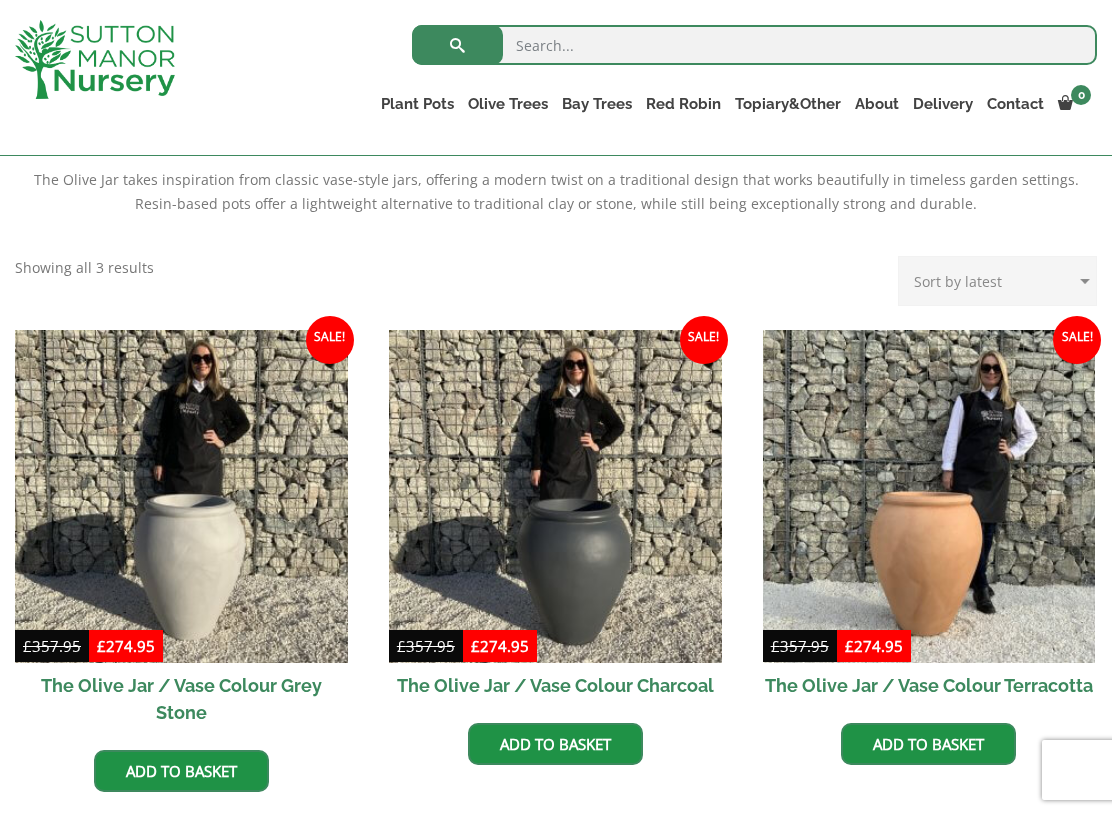 click on "The Sicilian Pots" at bounding box center [0, 0] 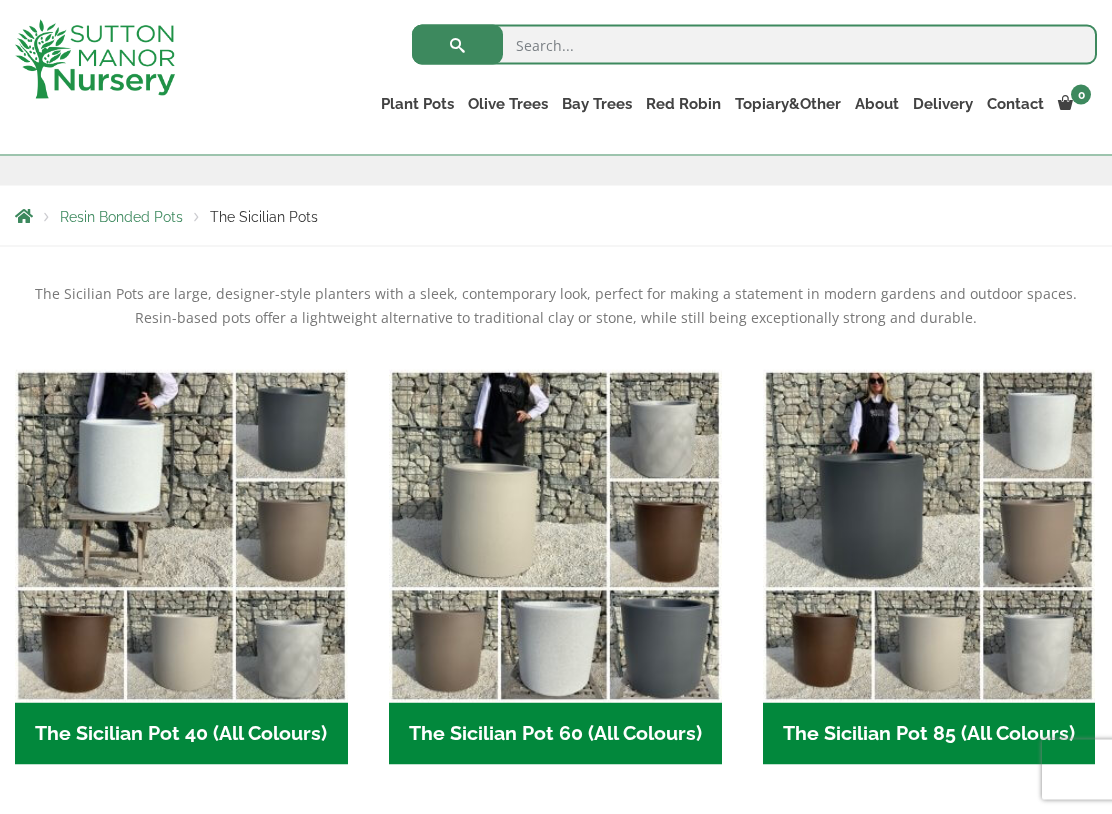 scroll, scrollTop: 314, scrollLeft: 0, axis: vertical 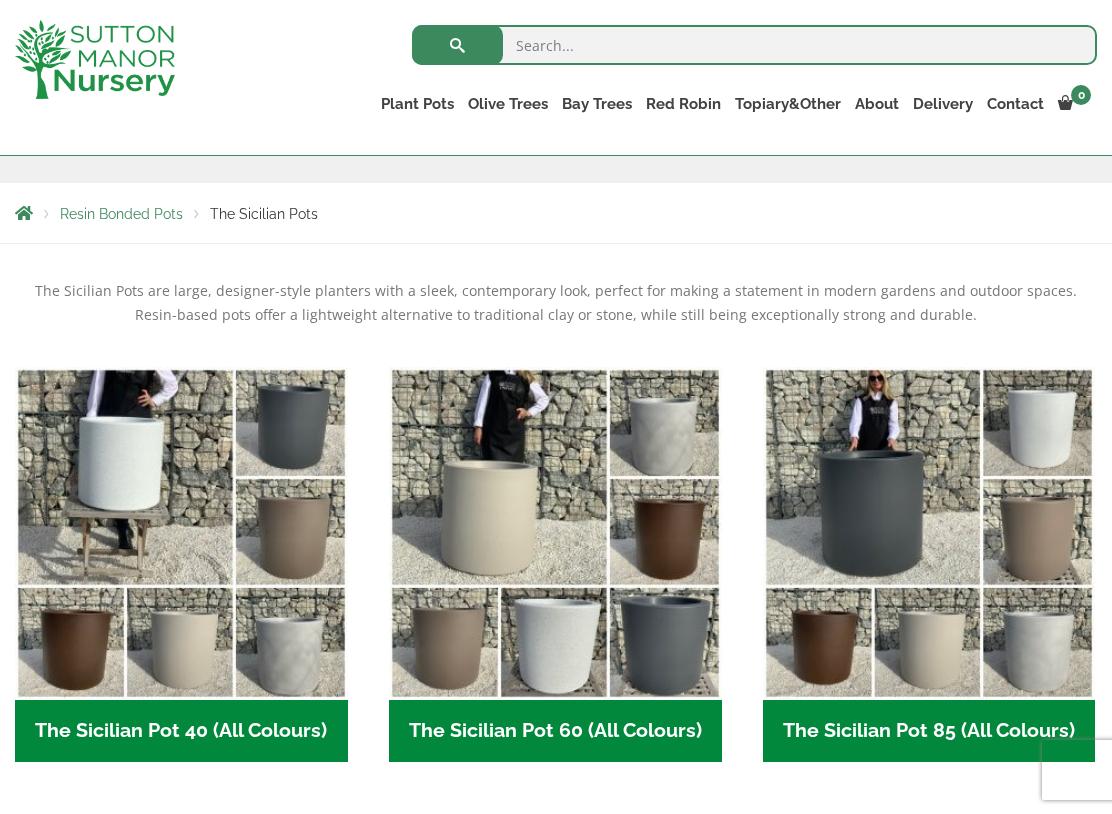 click on "The San Marino Pots" at bounding box center [0, 0] 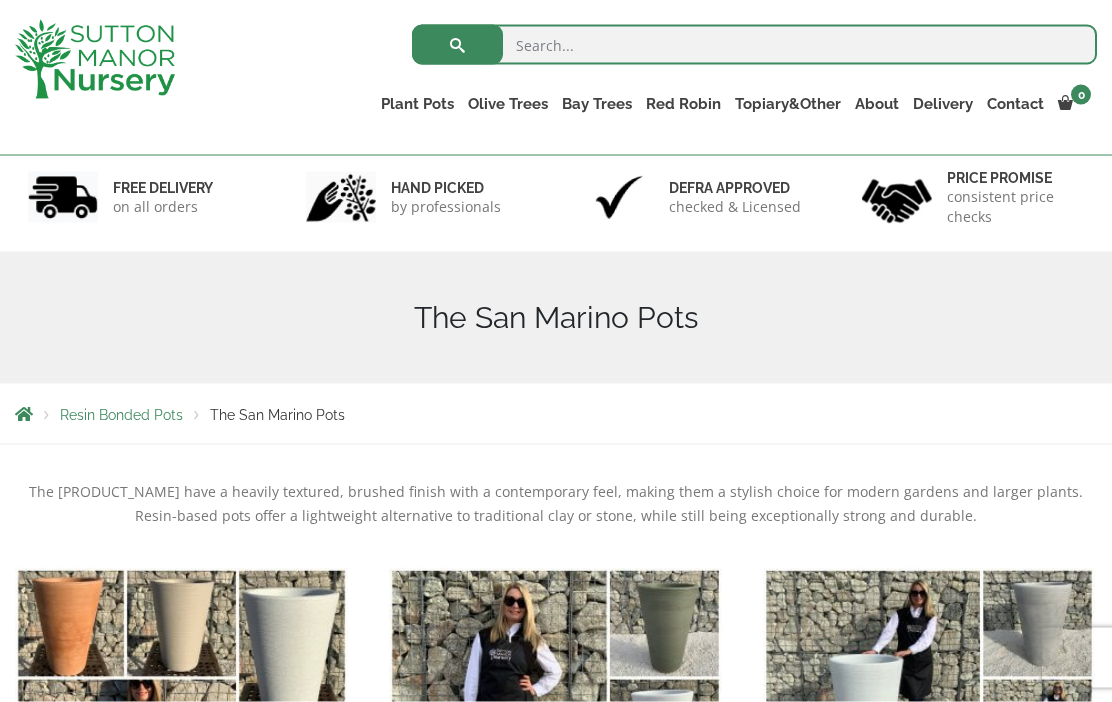 scroll, scrollTop: 114, scrollLeft: 0, axis: vertical 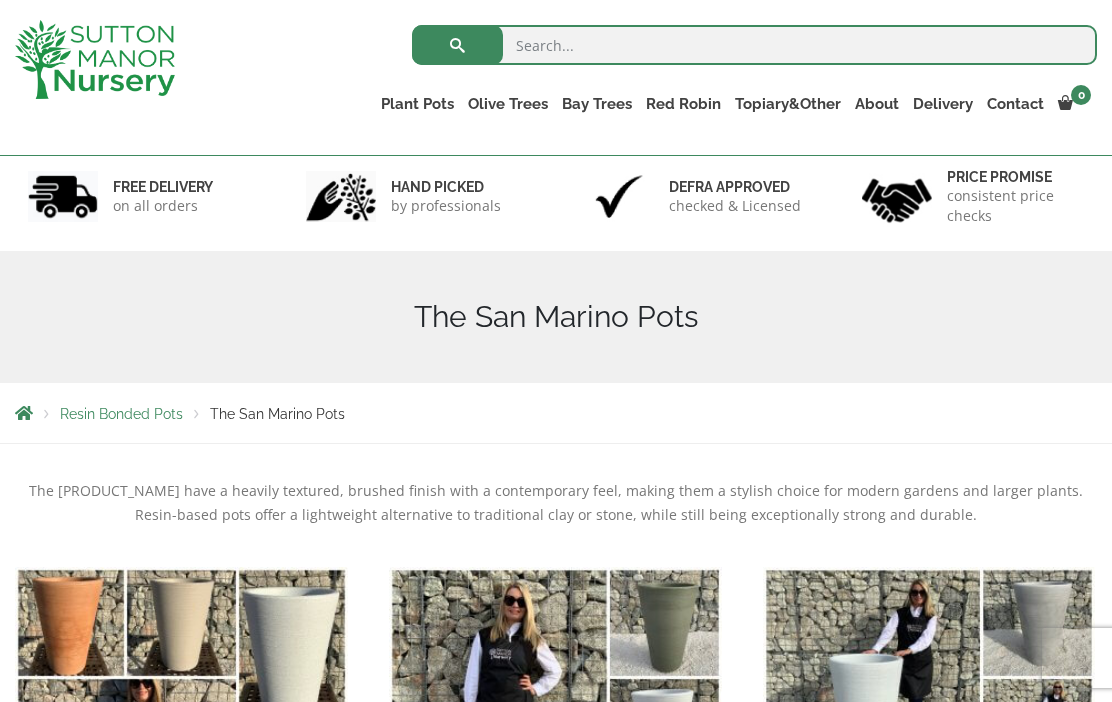 click on "The Tuscany Fruit Pots" at bounding box center [0, 0] 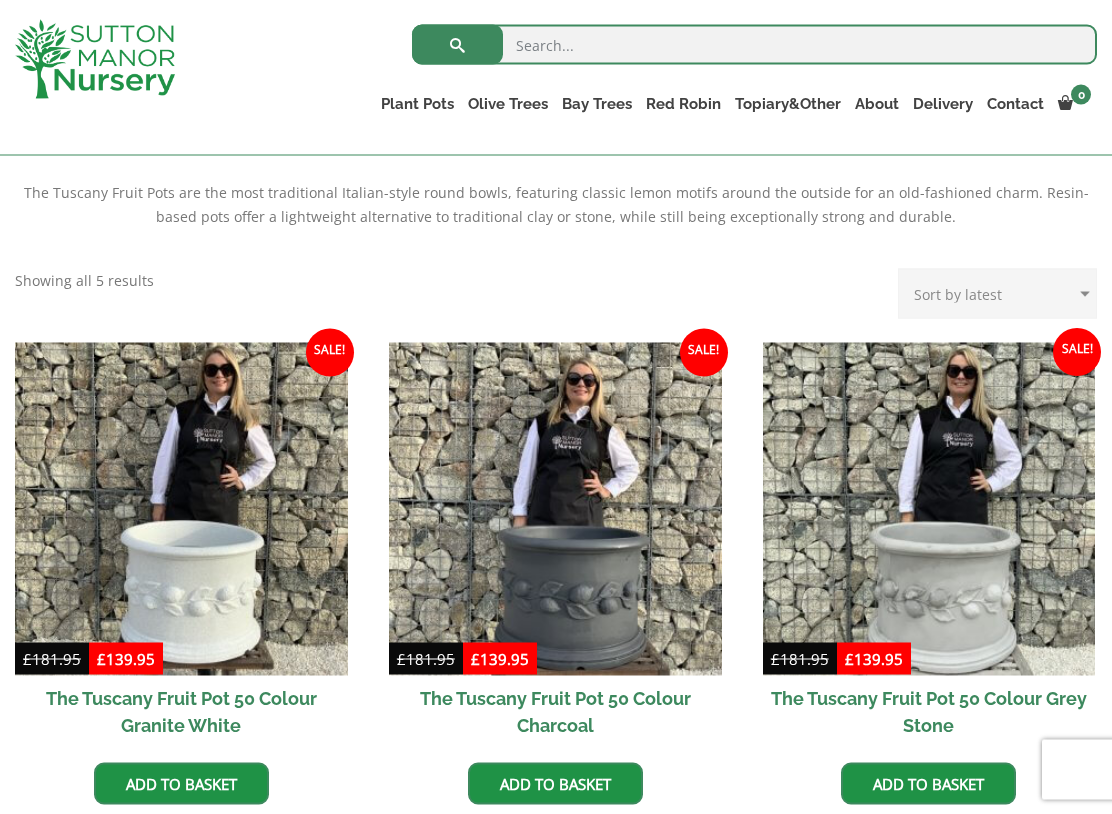 scroll, scrollTop: 413, scrollLeft: 0, axis: vertical 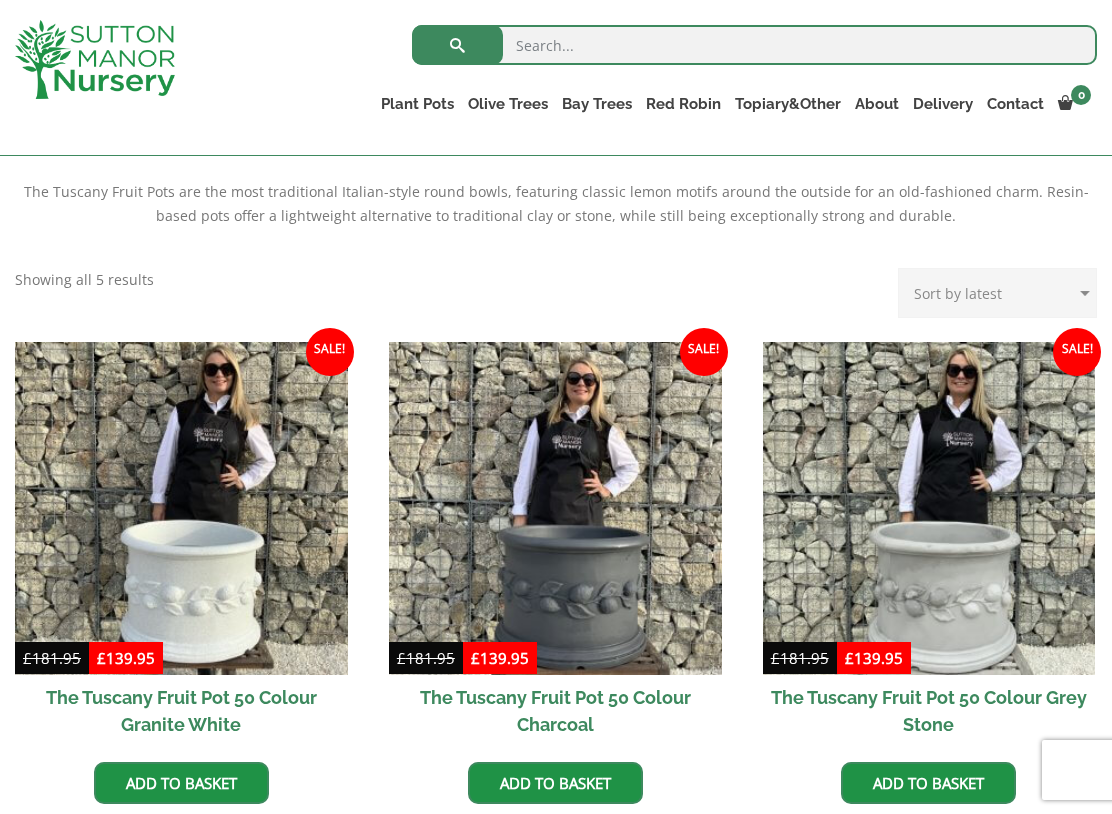 click on "The Pompei Pots" at bounding box center (0, 0) 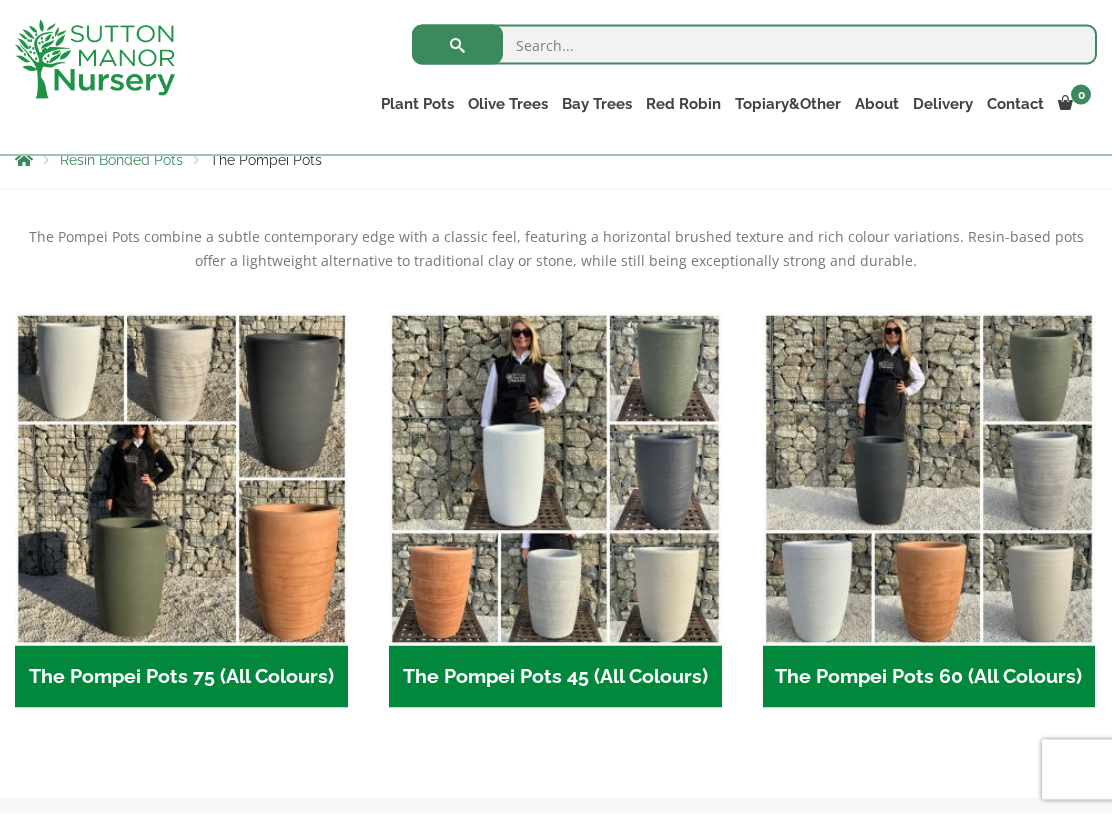 scroll, scrollTop: 369, scrollLeft: 0, axis: vertical 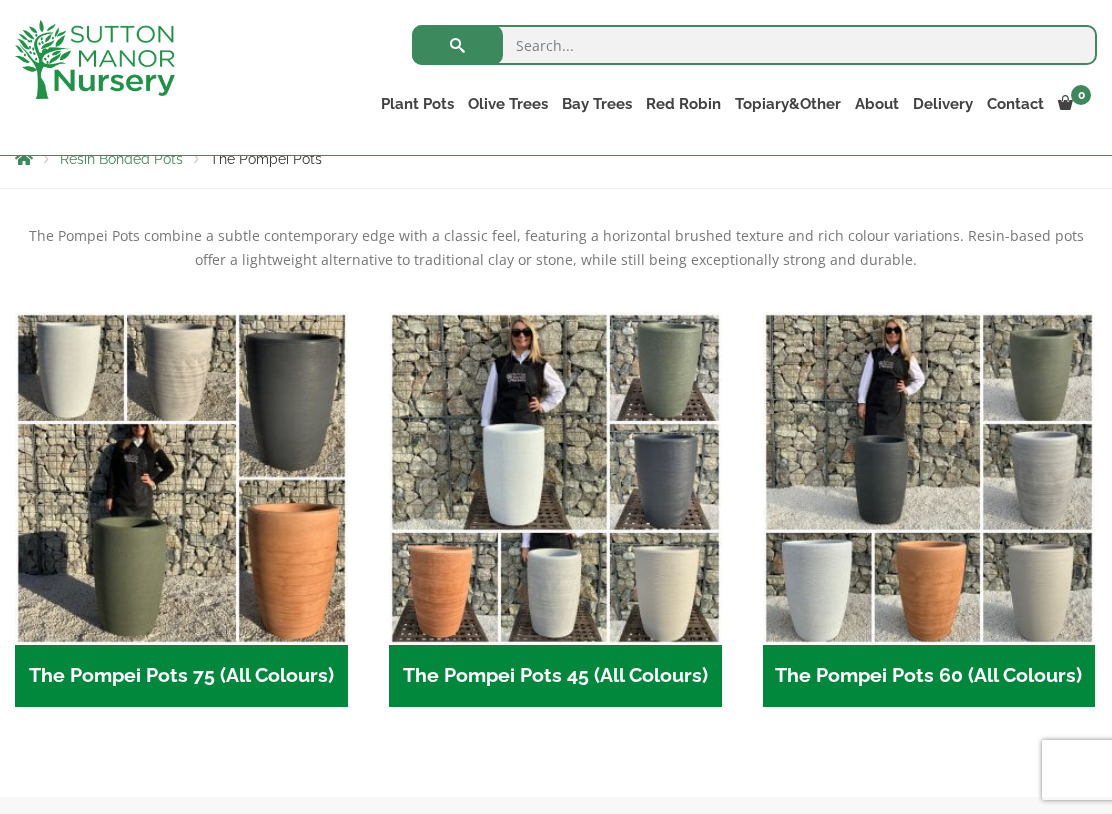 click on "The Florence Oval Pot" at bounding box center [0, 0] 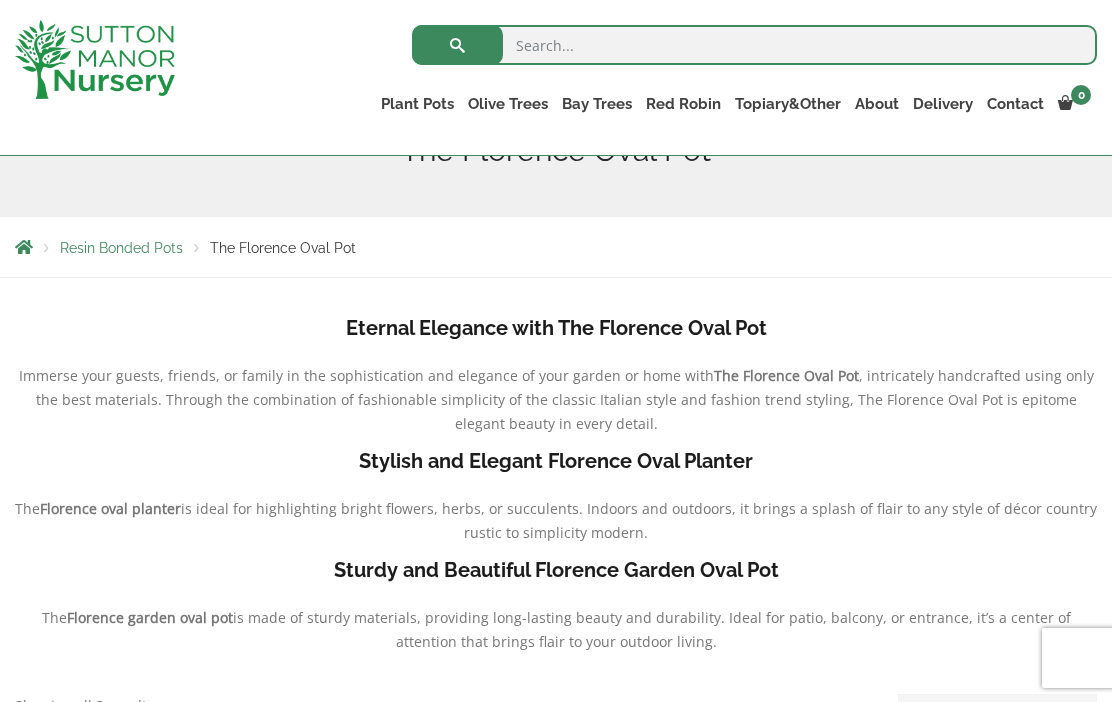 scroll, scrollTop: 260, scrollLeft: 0, axis: vertical 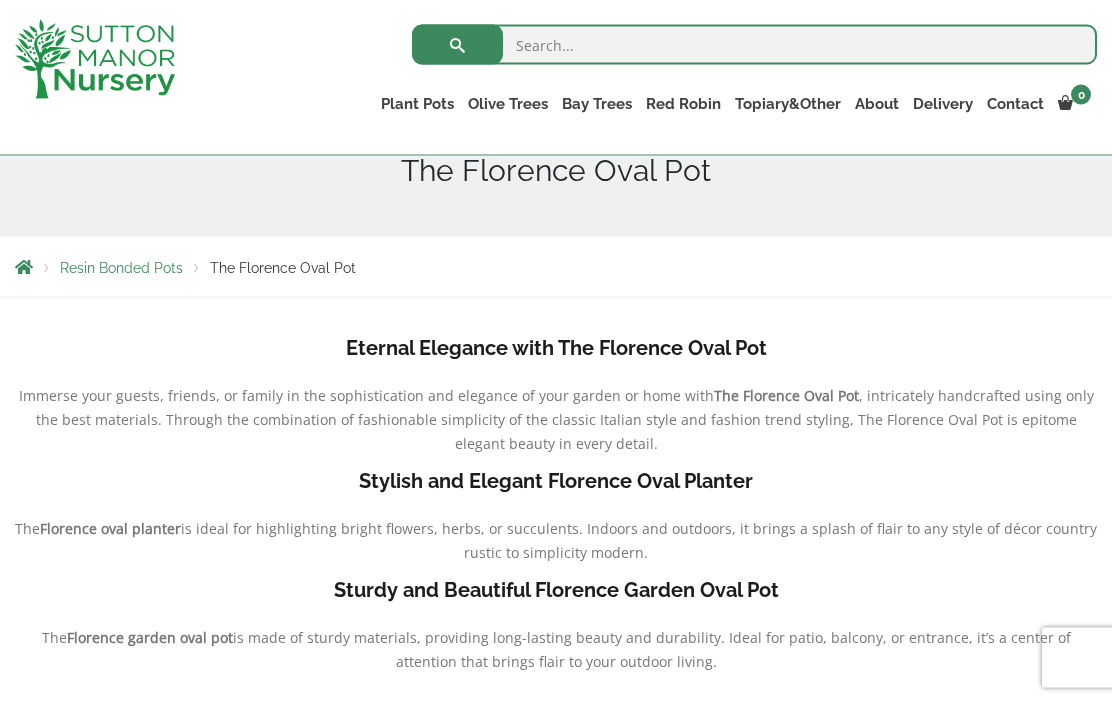click on "Eternal Elegance with The Florence Oval Pot
Immerse your guests, friends, or family in the sophistication and elegance of your garden or home with  The Florence Oval Pot , intricately handcrafted using only the best materials. Through the combination of fashionable simplicity of the classic Italian style and fashion trend styling, The Florence Oval Pot is epitome elegant beauty in every detail.
Stylish and Elegant Florence Oval Planter
The  Florence oval planter  is ideal for highlighting bright flowers, herbs, or succulents. Indoors and outdoors, it brings a splash of flair to any style of décor country rustic to simplicity modern.
Sturdy and Beautiful Florence Garden Oval Pot
The  Florence garden oval pot  is made of sturdy materials, providing long-lasting beauty and durability. Ideal for patio, balcony, or entrance, it’s a center of attention that brings flair to your outdoor living." at bounding box center [556, 523] 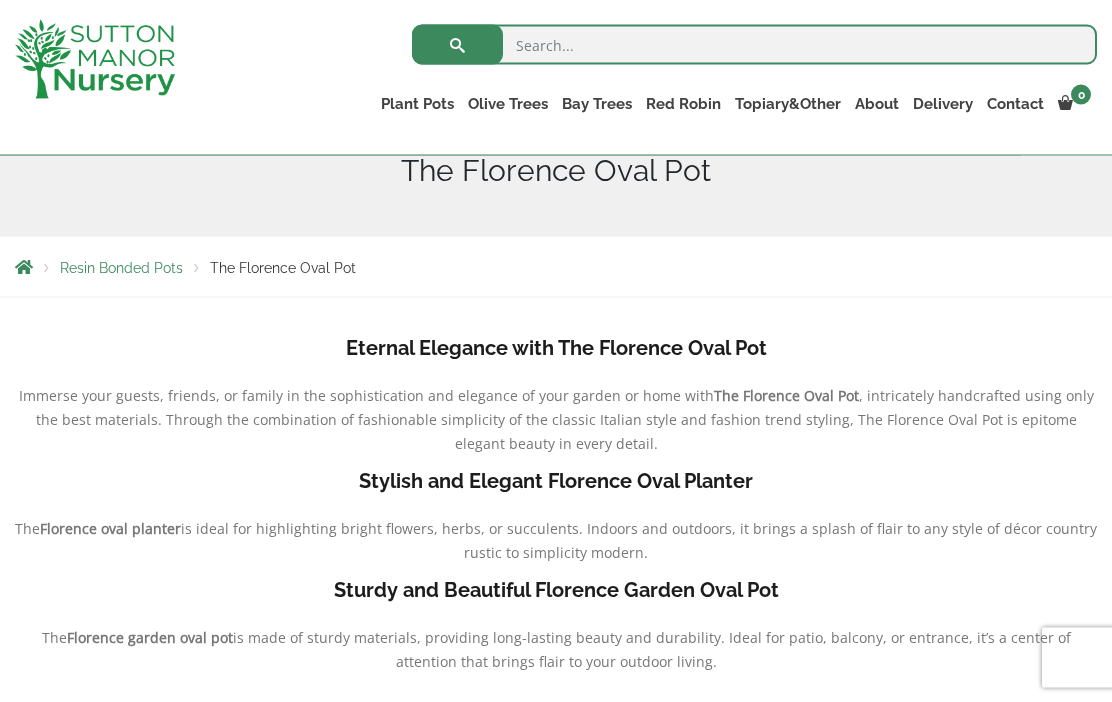 click on ", intricately handcrafted using only the best materials. Through the combination of fashionable simplicity of the classic Italian style and fashion trend styling, The Florence Oval Pot is epitome elegant beauty in every detail." at bounding box center [565, 419] 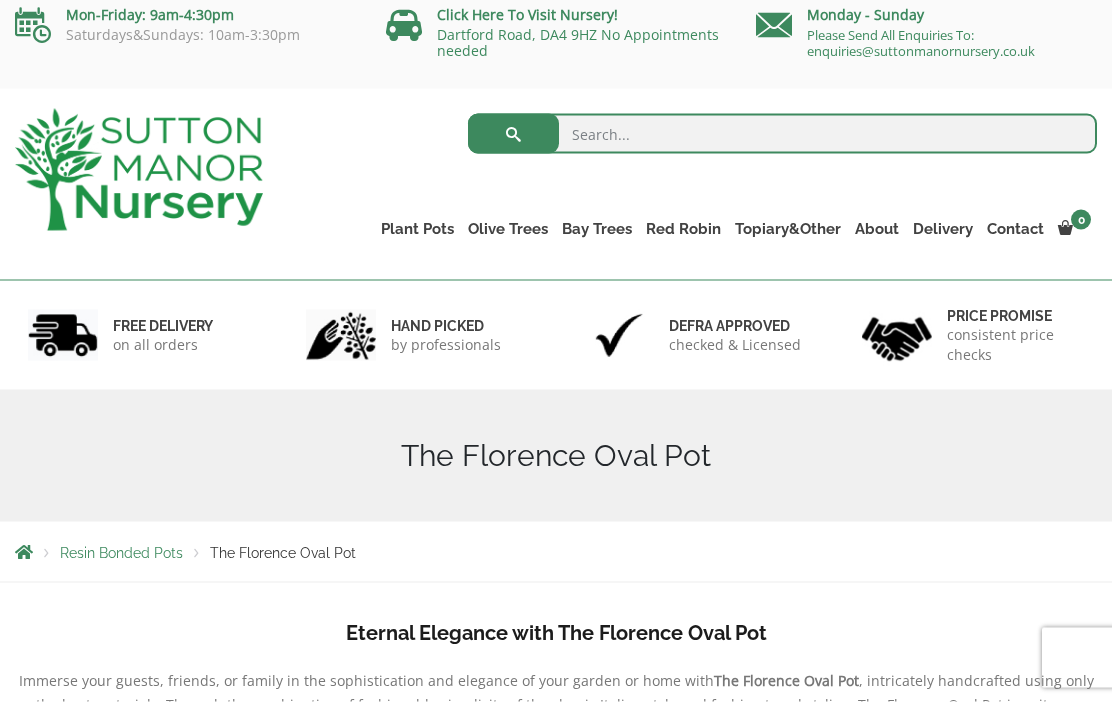scroll, scrollTop: 0, scrollLeft: 0, axis: both 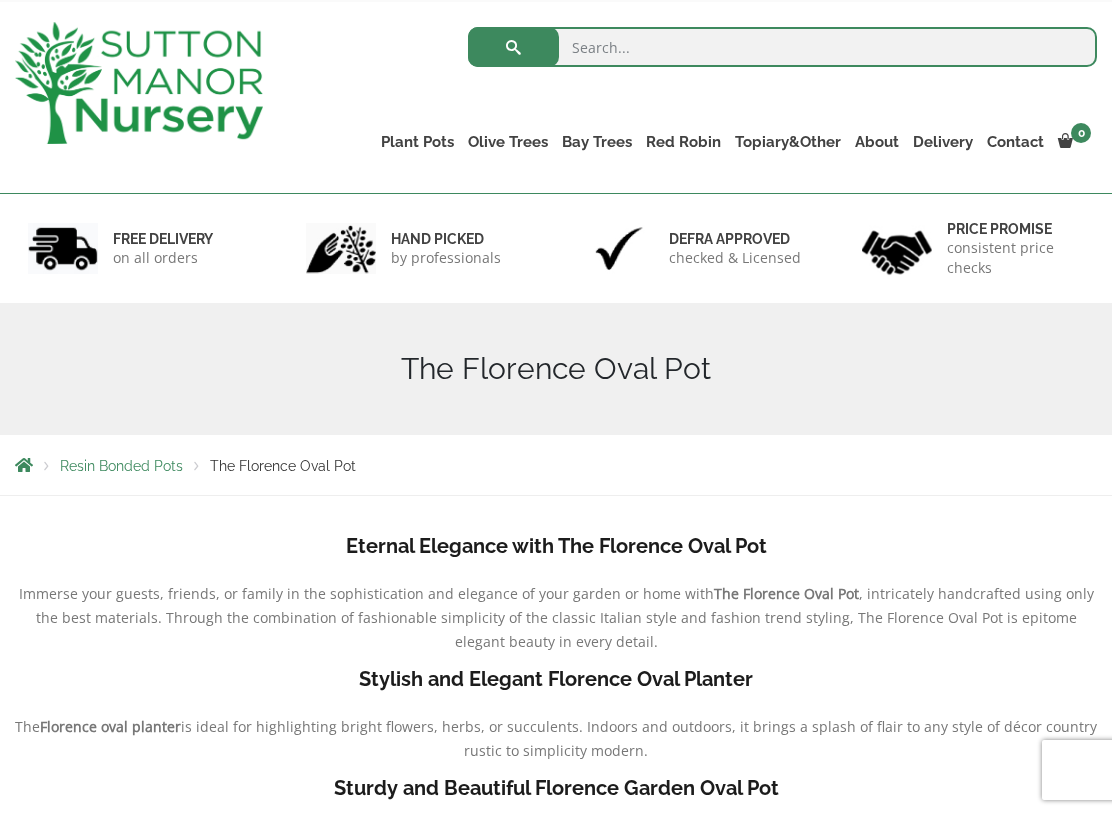 click on "The Alfresco Pots" at bounding box center (0, 0) 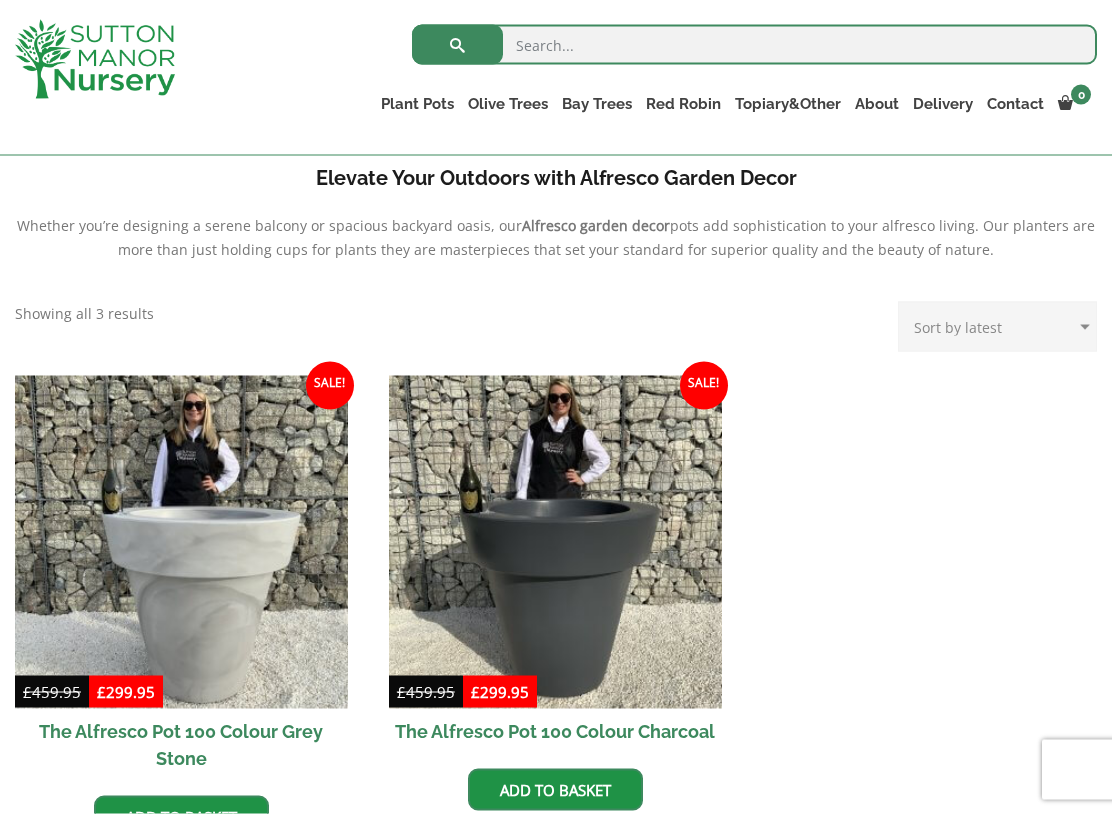 scroll, scrollTop: 673, scrollLeft: 0, axis: vertical 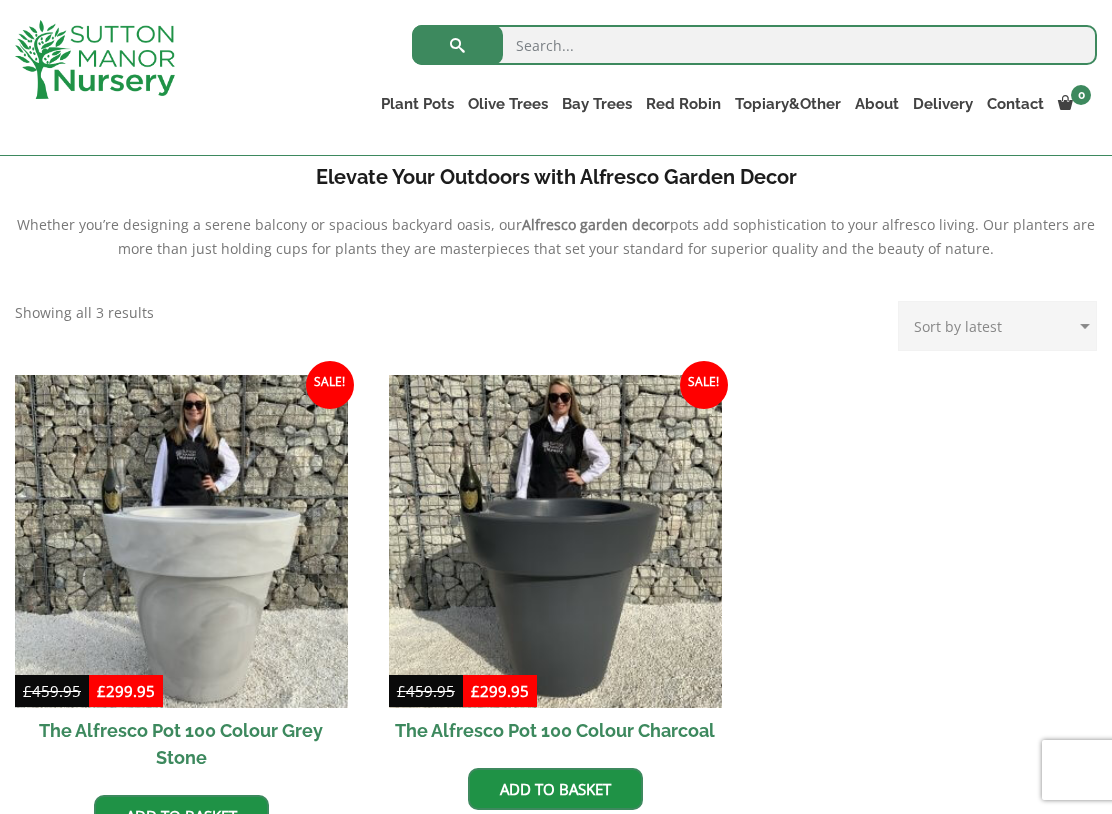 click on "Shallow Bowl Grande" at bounding box center [0, 0] 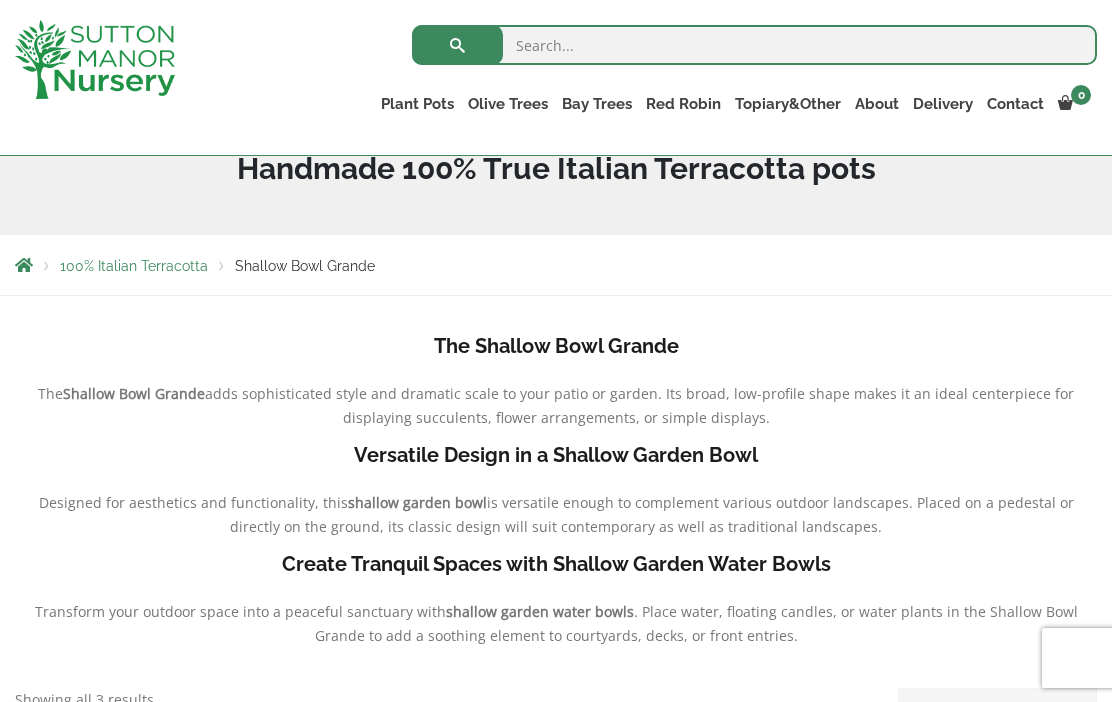 scroll, scrollTop: 297, scrollLeft: 0, axis: vertical 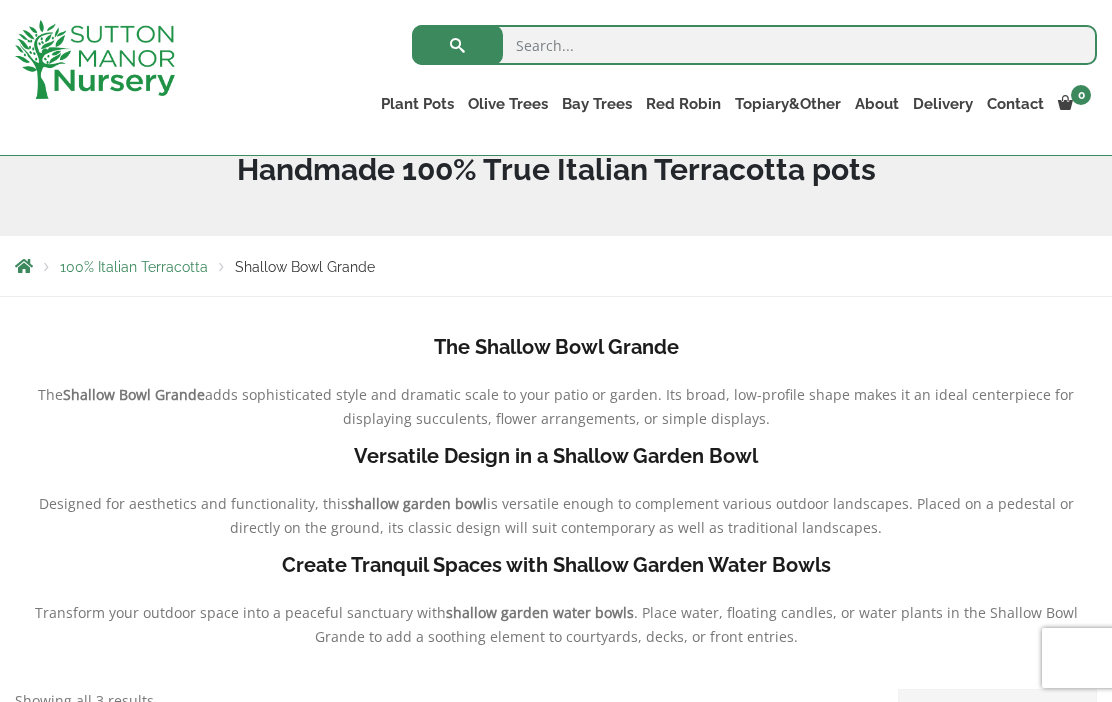 click on "Rolled Rim Classico" at bounding box center [0, 0] 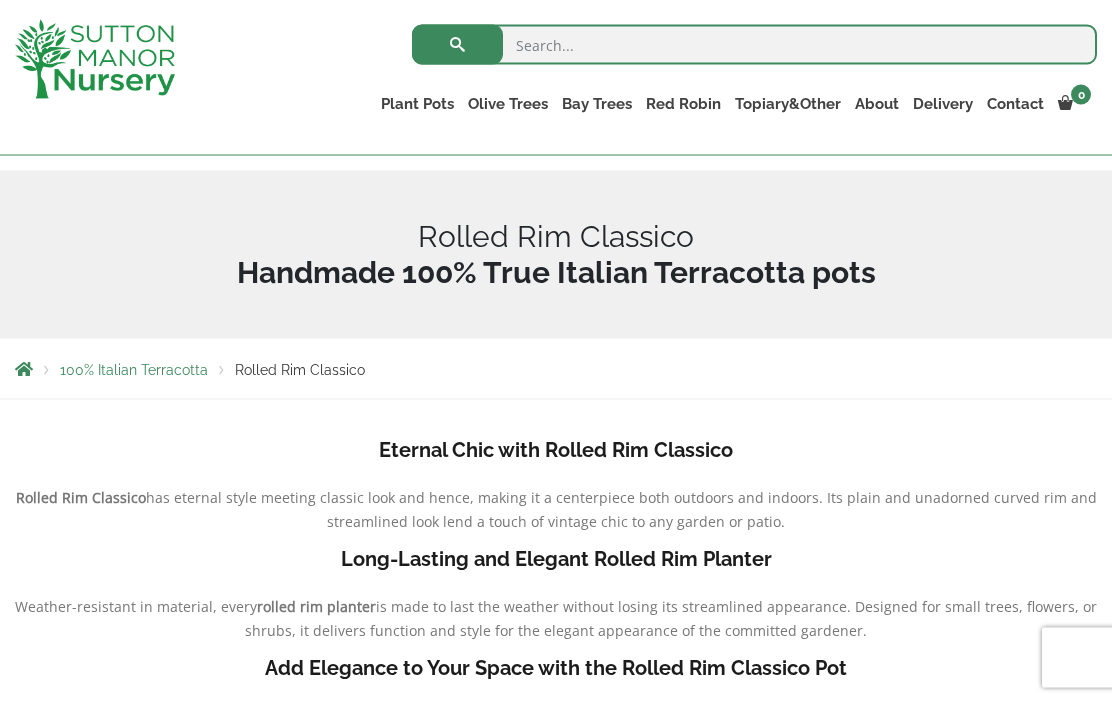 scroll, scrollTop: 195, scrollLeft: 0, axis: vertical 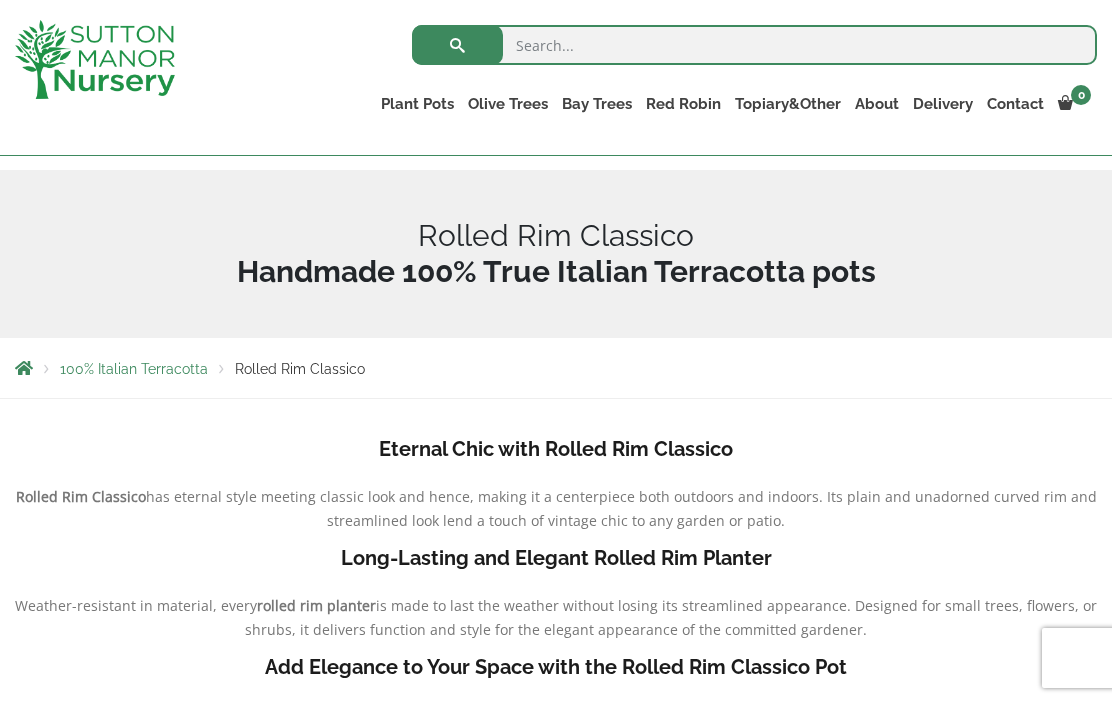 click on "The Atlantis Pots" at bounding box center (0, 0) 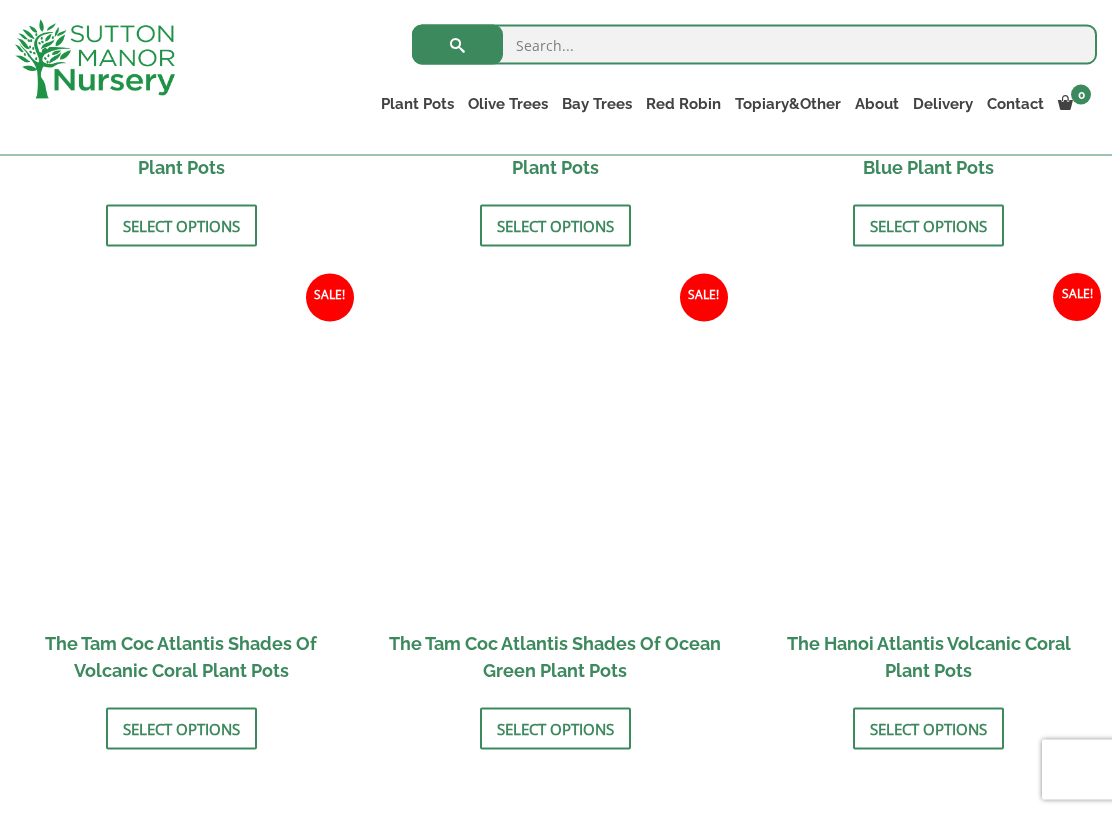 scroll, scrollTop: 1556, scrollLeft: 0, axis: vertical 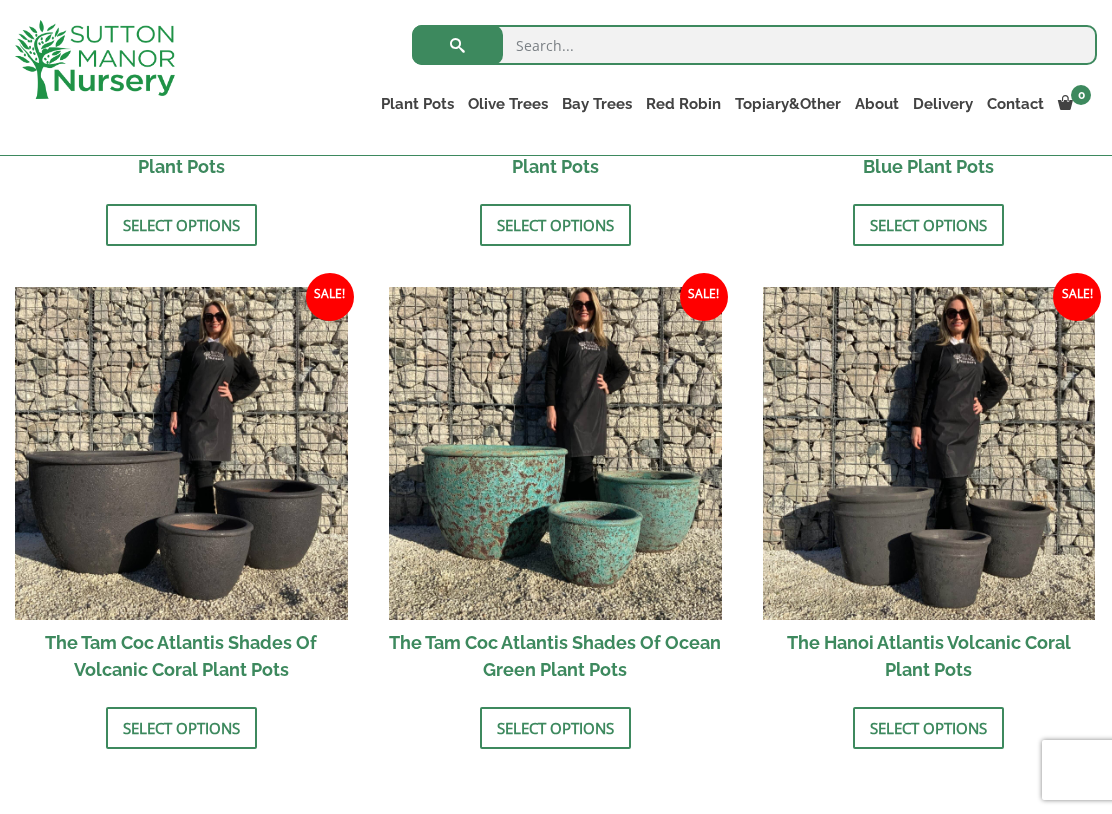 click at bounding box center [555, 453] 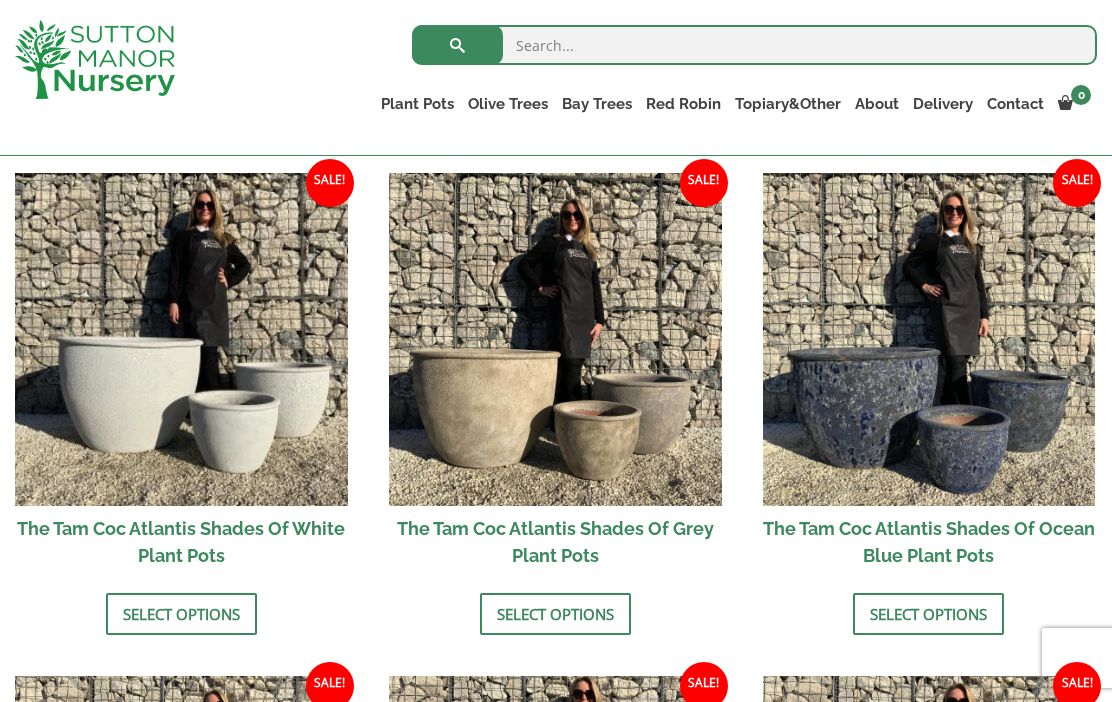 scroll, scrollTop: 1168, scrollLeft: 0, axis: vertical 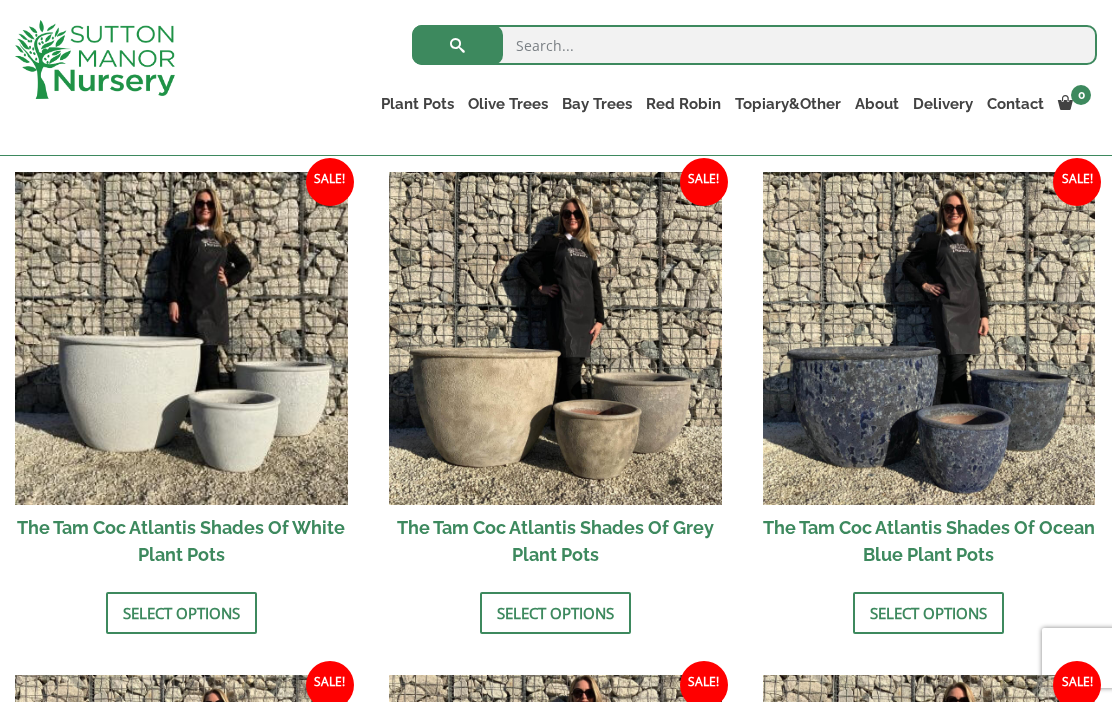 click at bounding box center [929, 338] 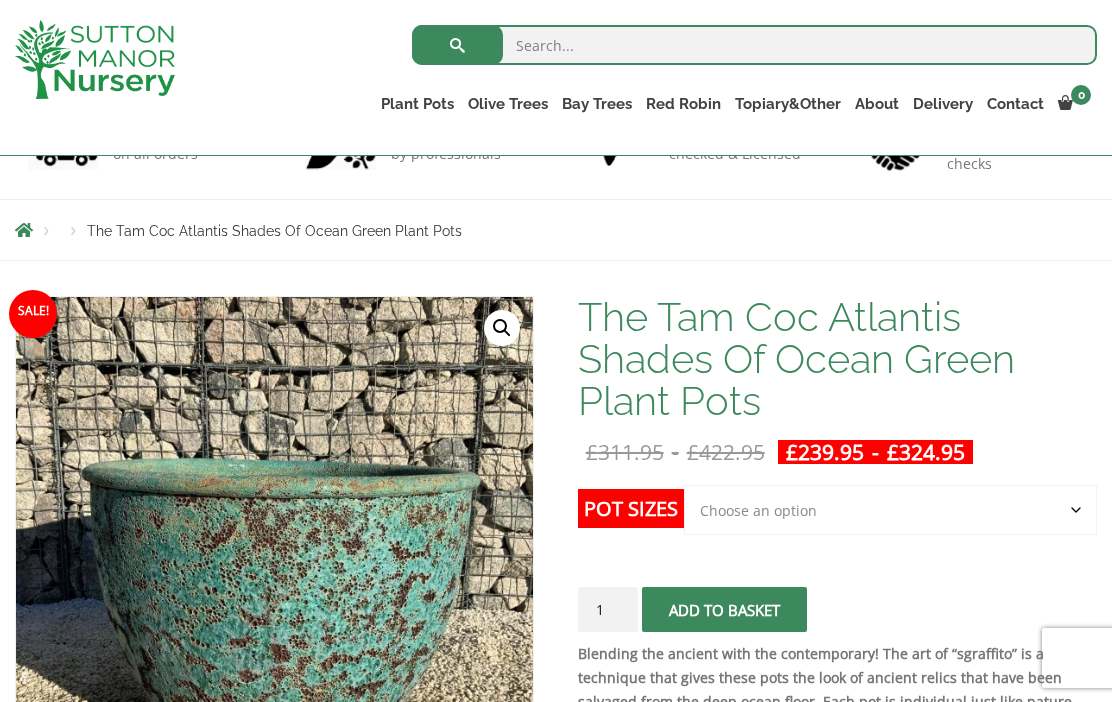 scroll, scrollTop: 0, scrollLeft: 0, axis: both 